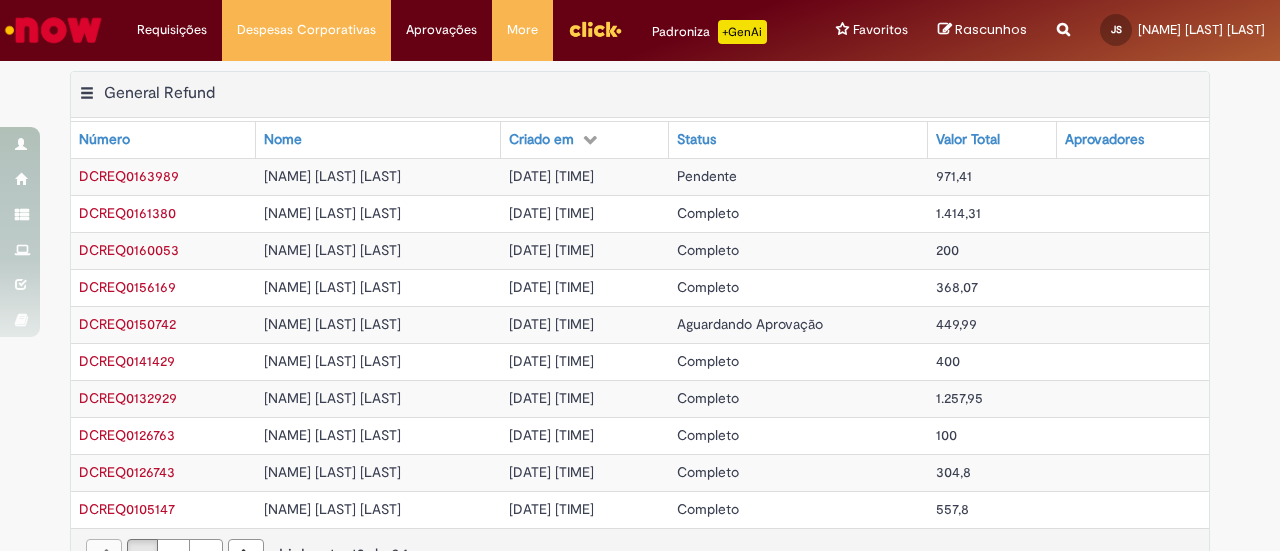 scroll, scrollTop: 0, scrollLeft: 0, axis: both 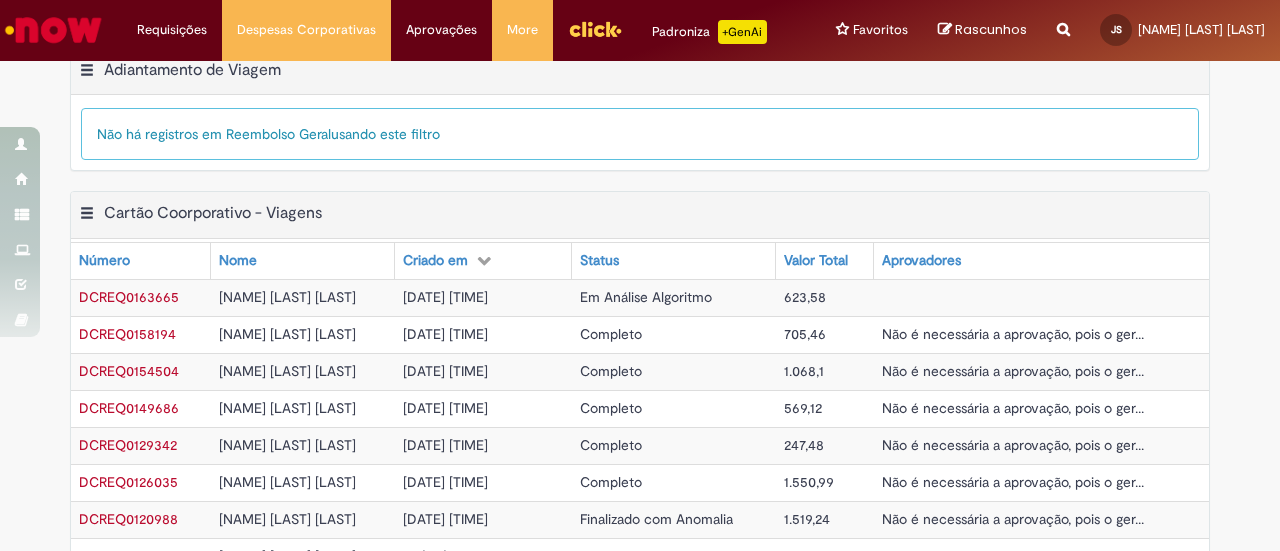 click at bounding box center [53, 30] 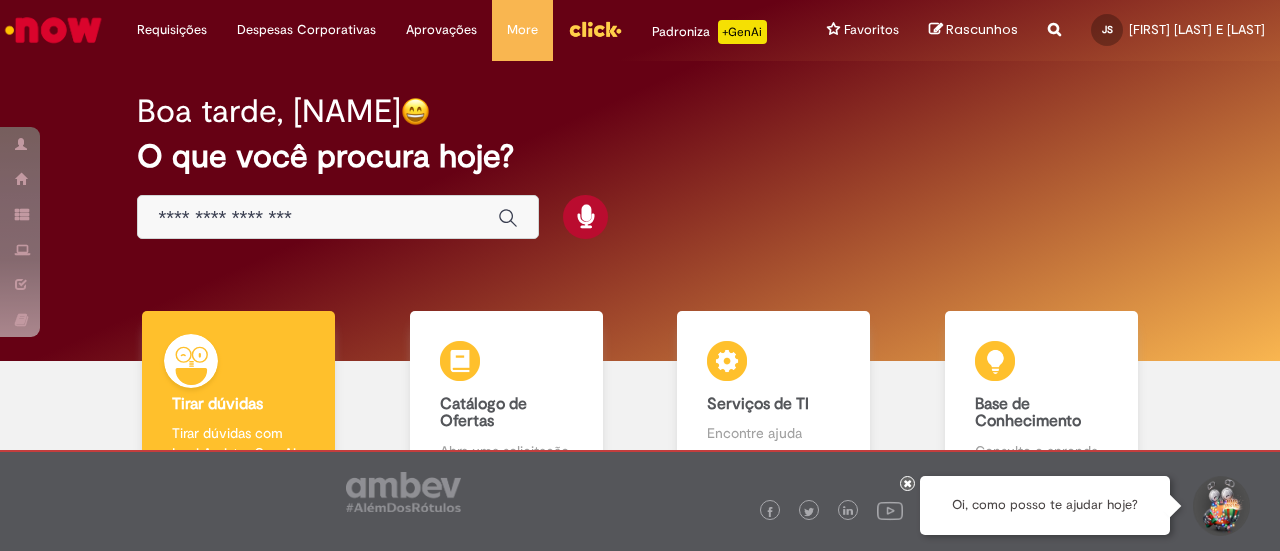scroll, scrollTop: 0, scrollLeft: 0, axis: both 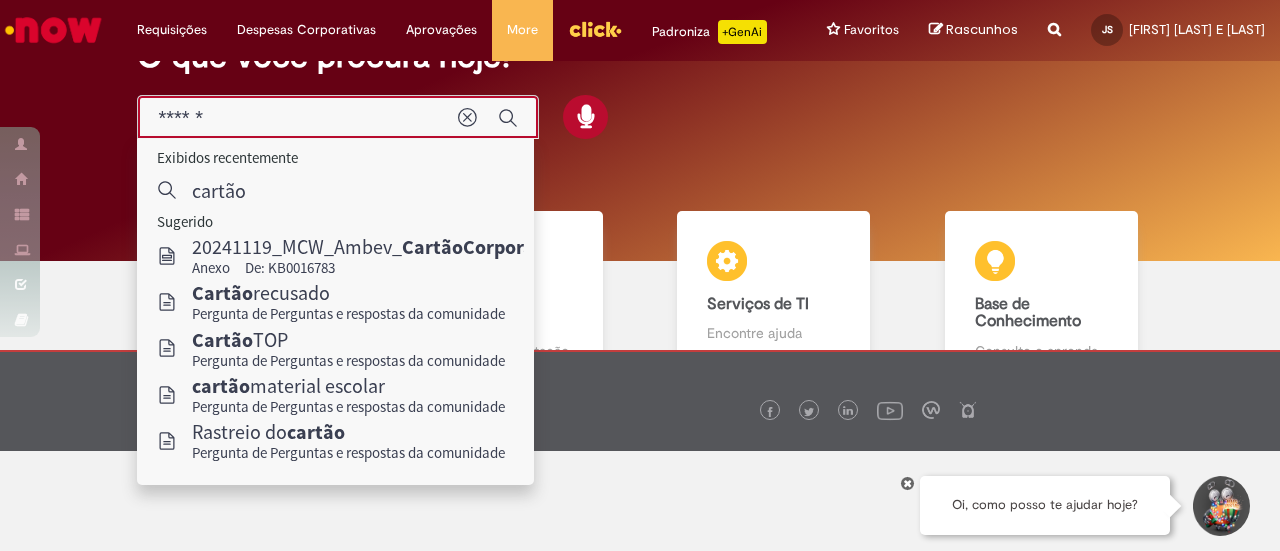 click on "******" at bounding box center (298, 118) 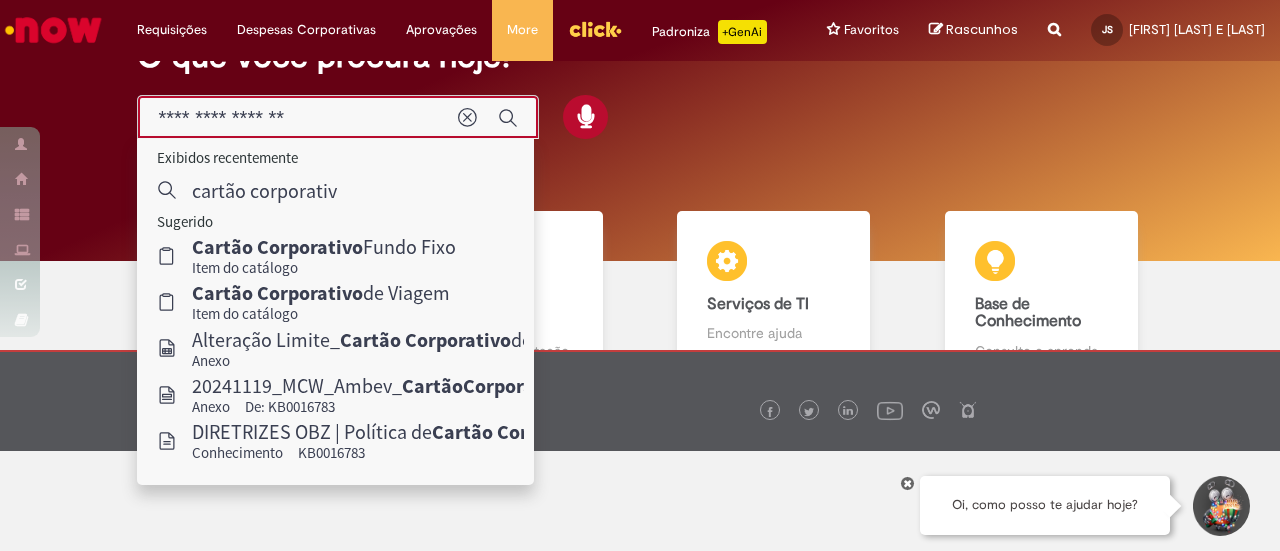 type on "**********" 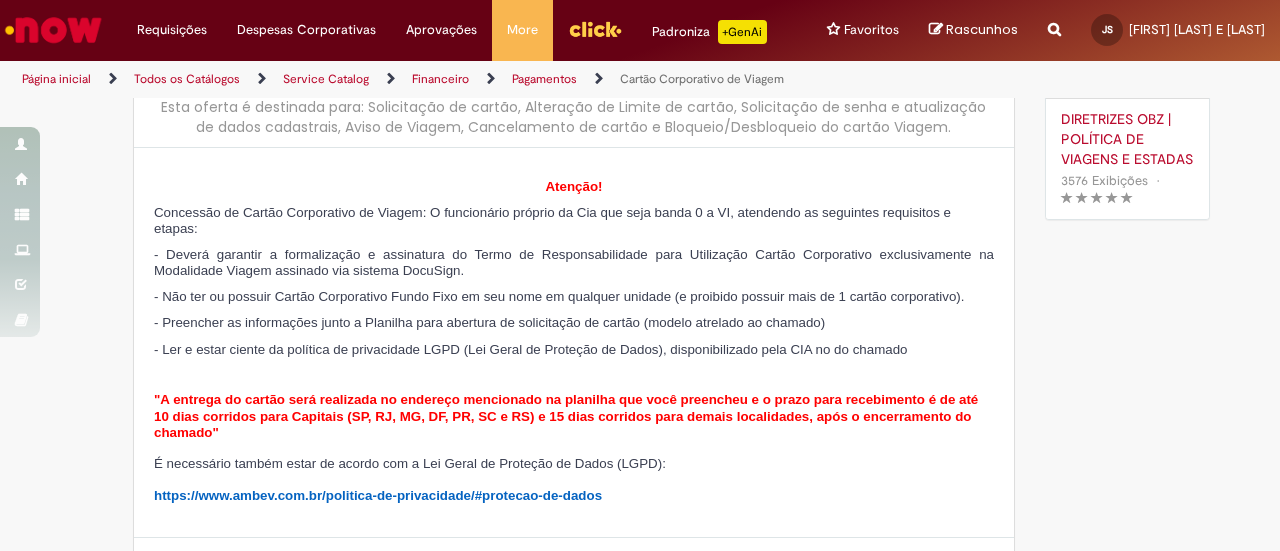 scroll, scrollTop: 0, scrollLeft: 0, axis: both 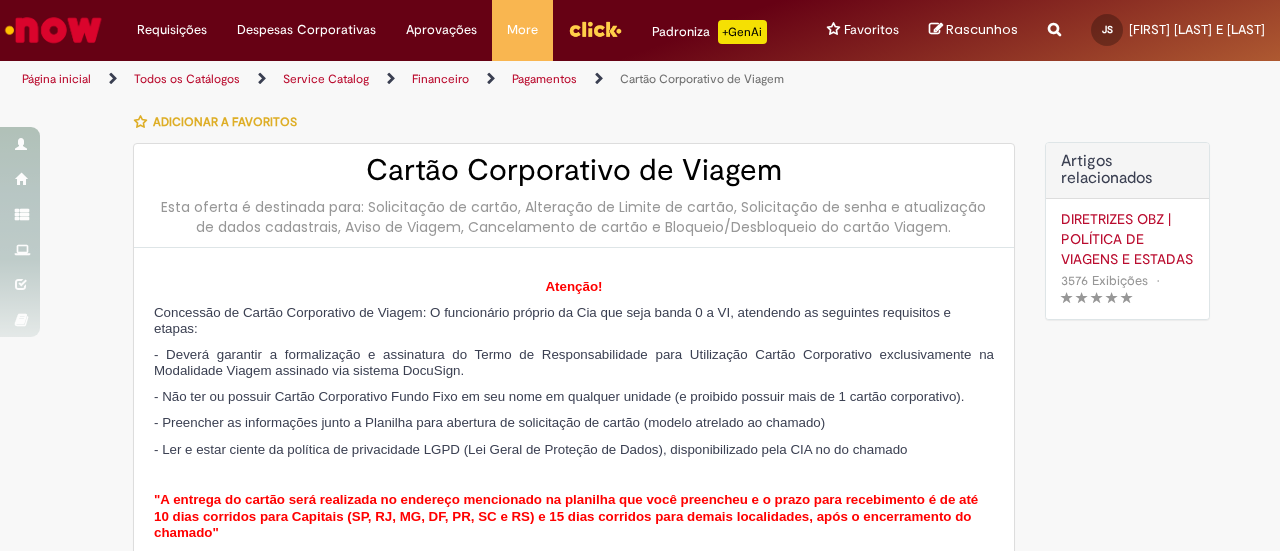 type on "********" 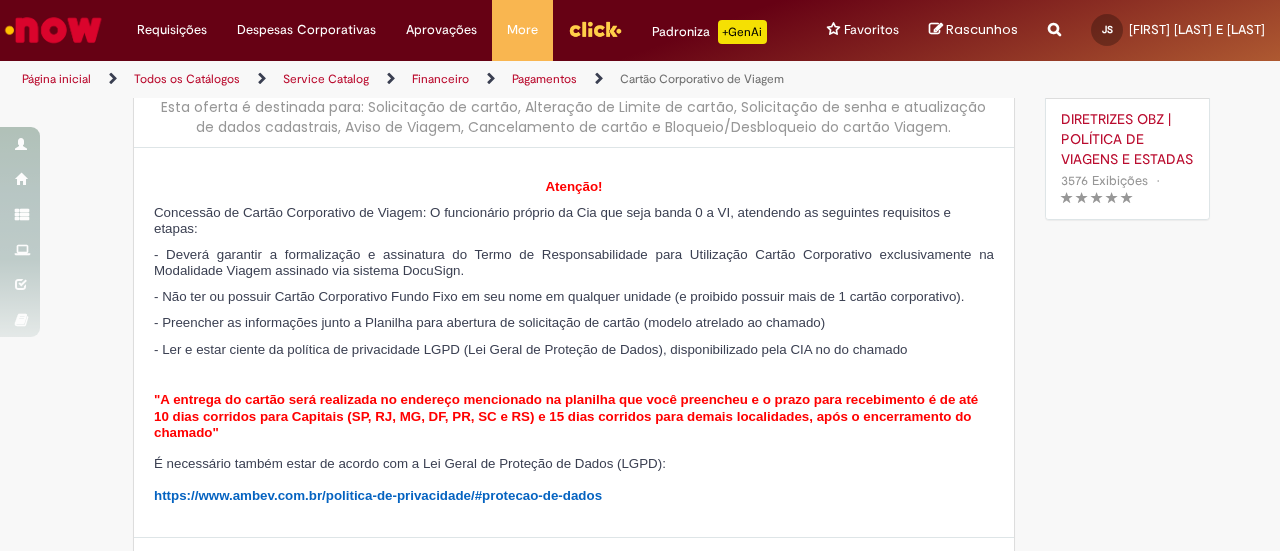 scroll, scrollTop: 0, scrollLeft: 0, axis: both 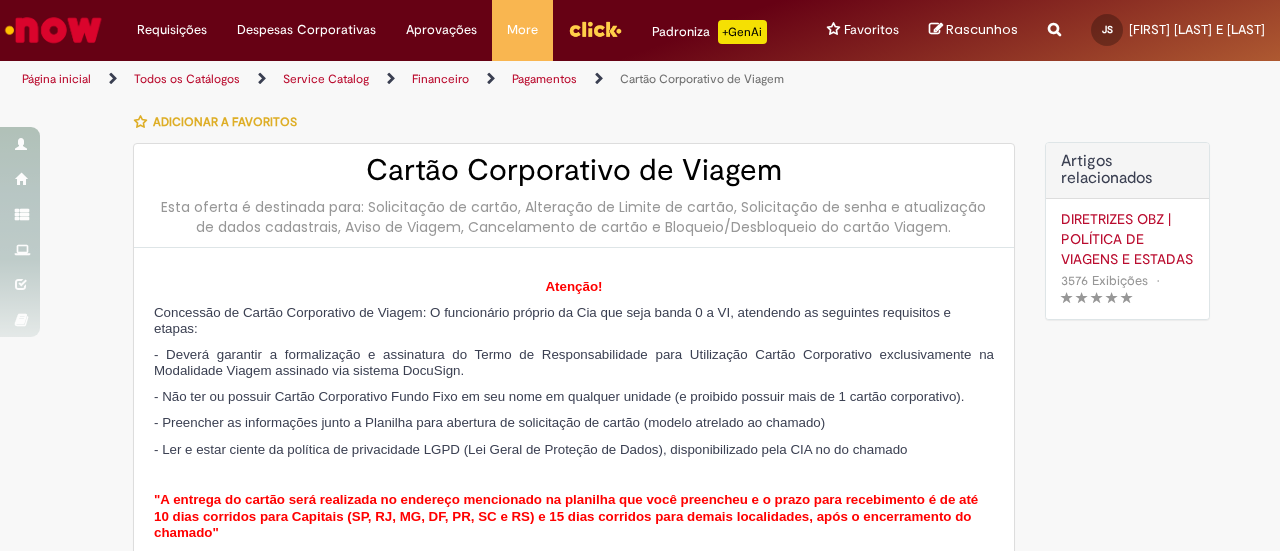 click at bounding box center [53, 30] 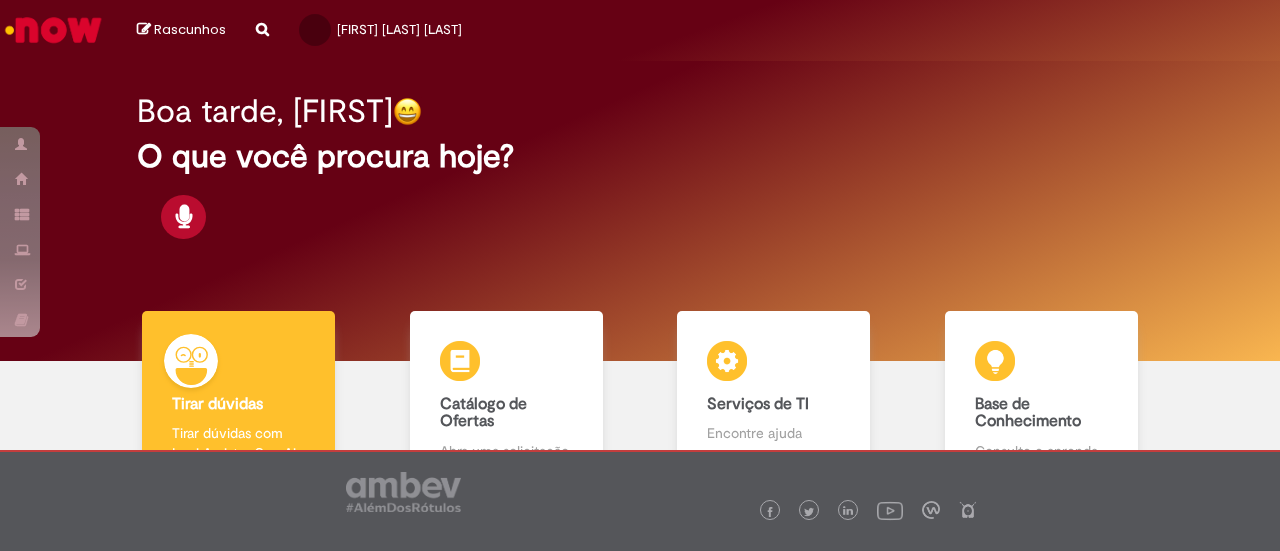 scroll, scrollTop: 0, scrollLeft: 0, axis: both 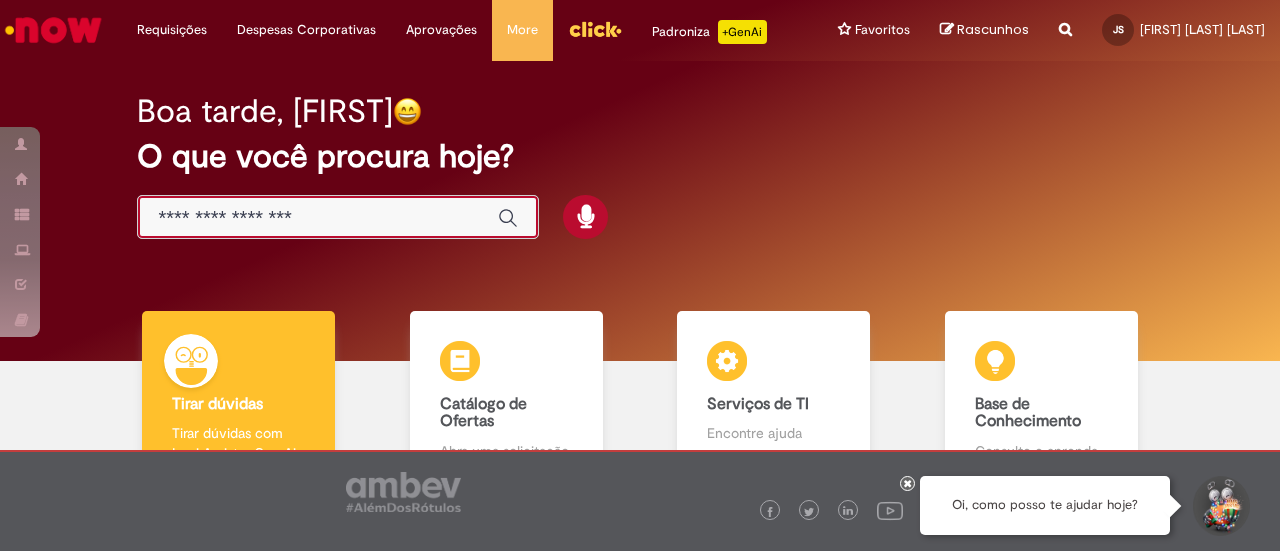 click at bounding box center [318, 218] 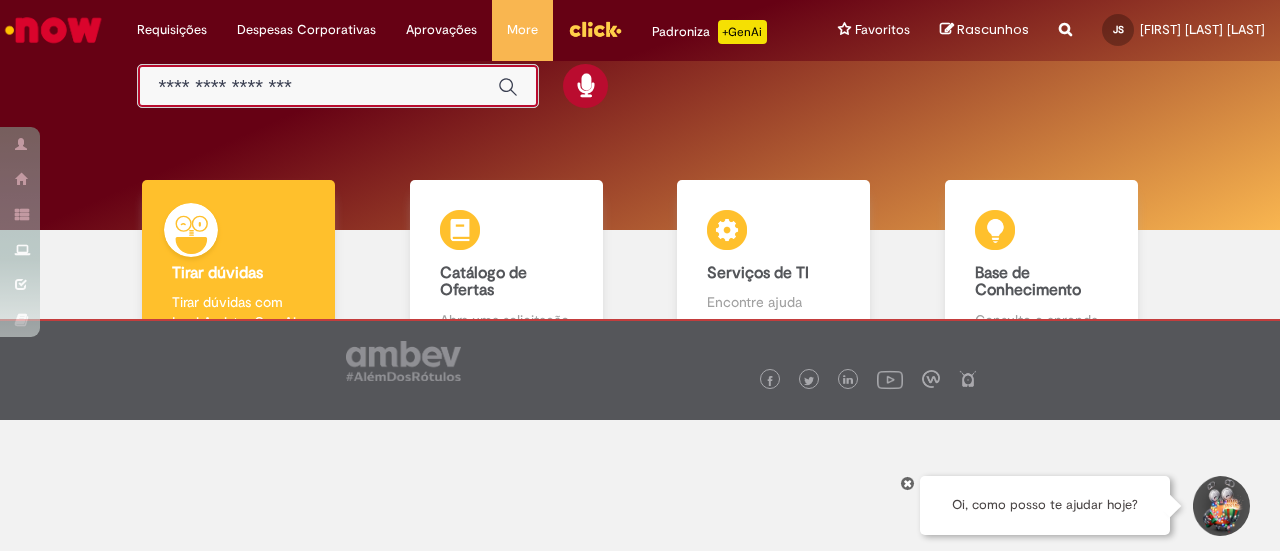 scroll, scrollTop: 134, scrollLeft: 0, axis: vertical 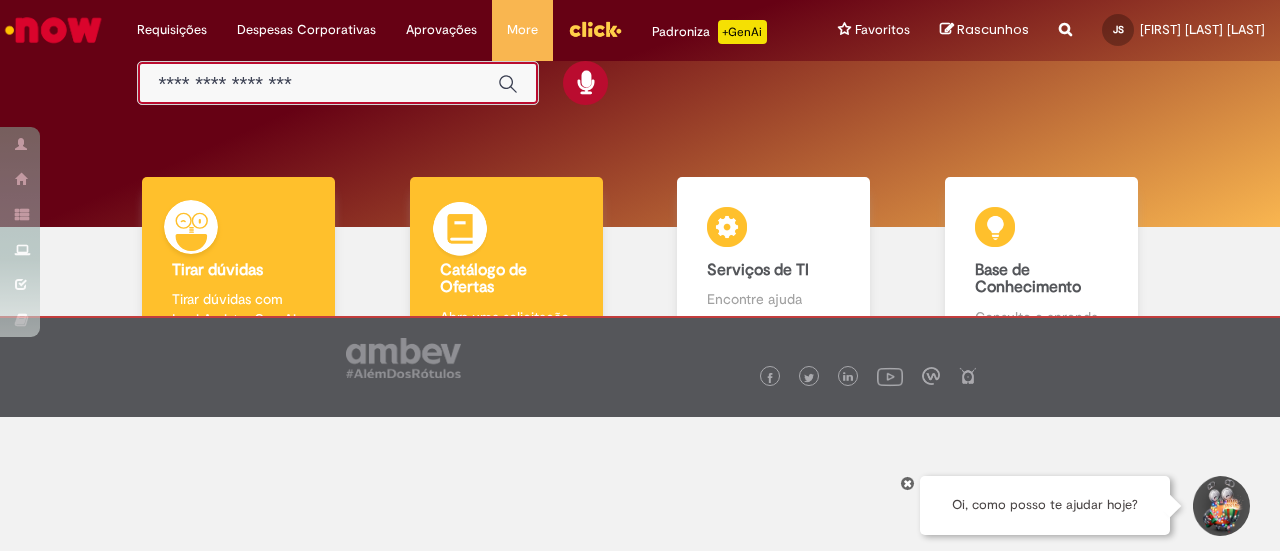click at bounding box center [460, 232] 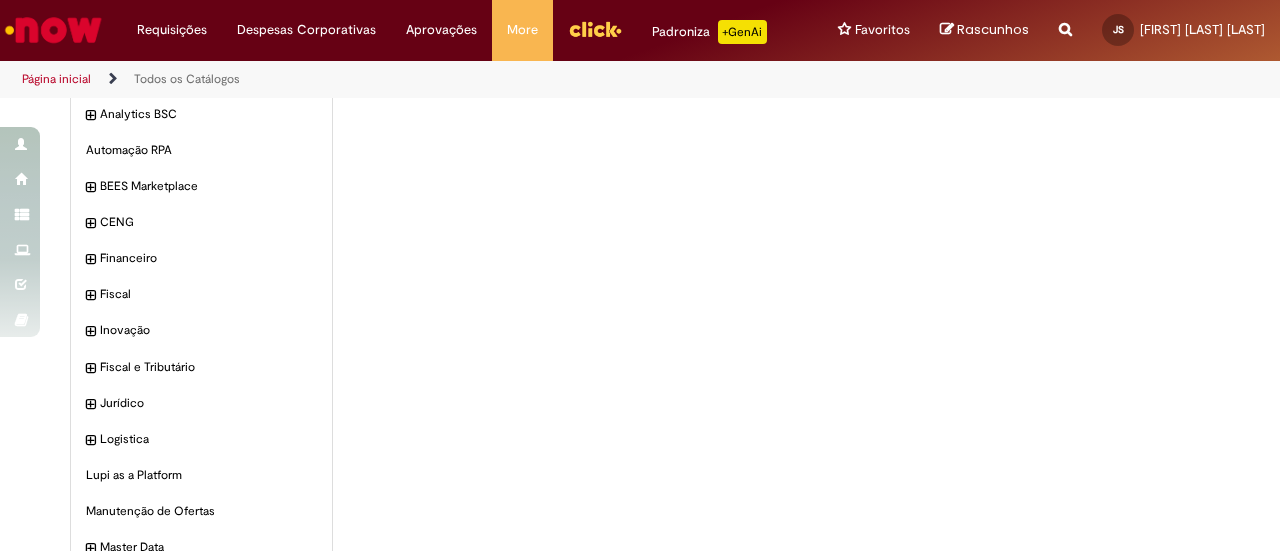 scroll, scrollTop: 0, scrollLeft: 0, axis: both 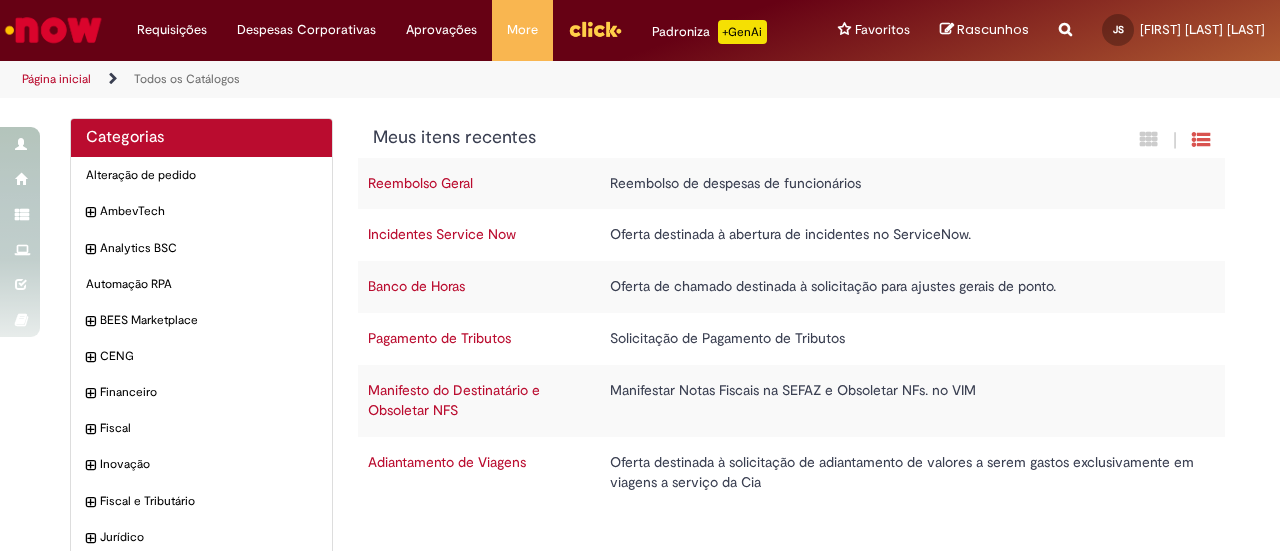 click at bounding box center [53, 30] 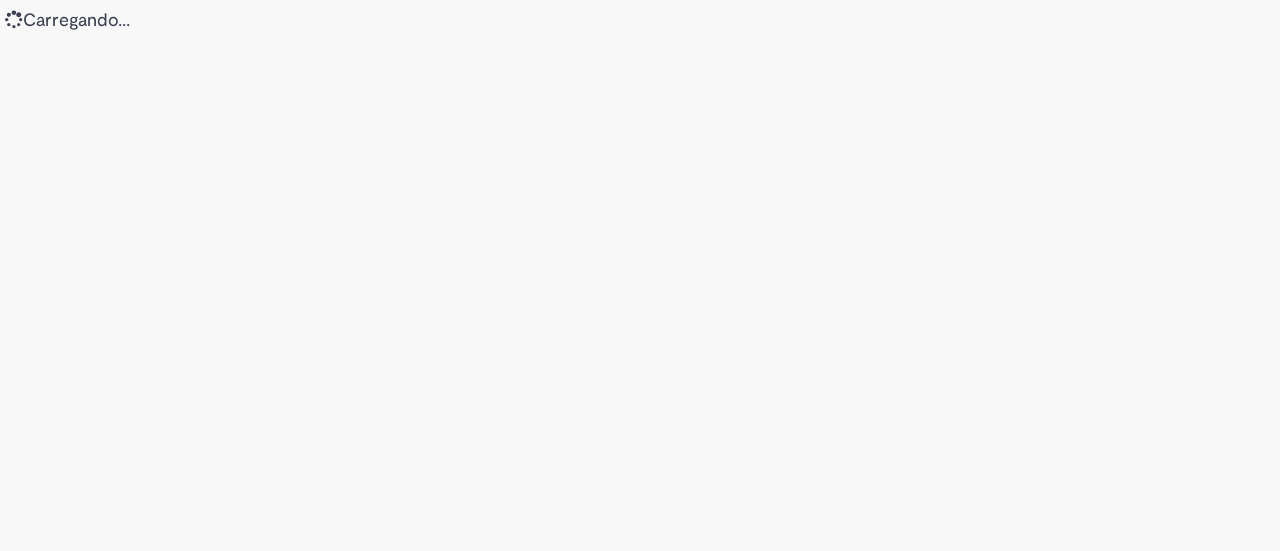 scroll, scrollTop: 0, scrollLeft: 0, axis: both 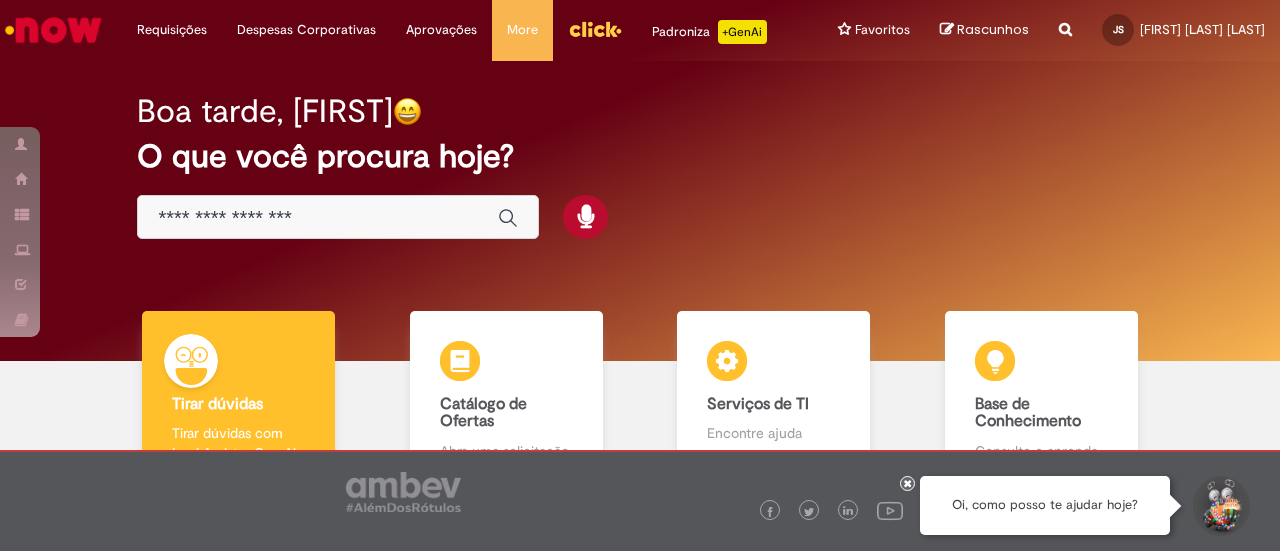 click at bounding box center [318, 218] 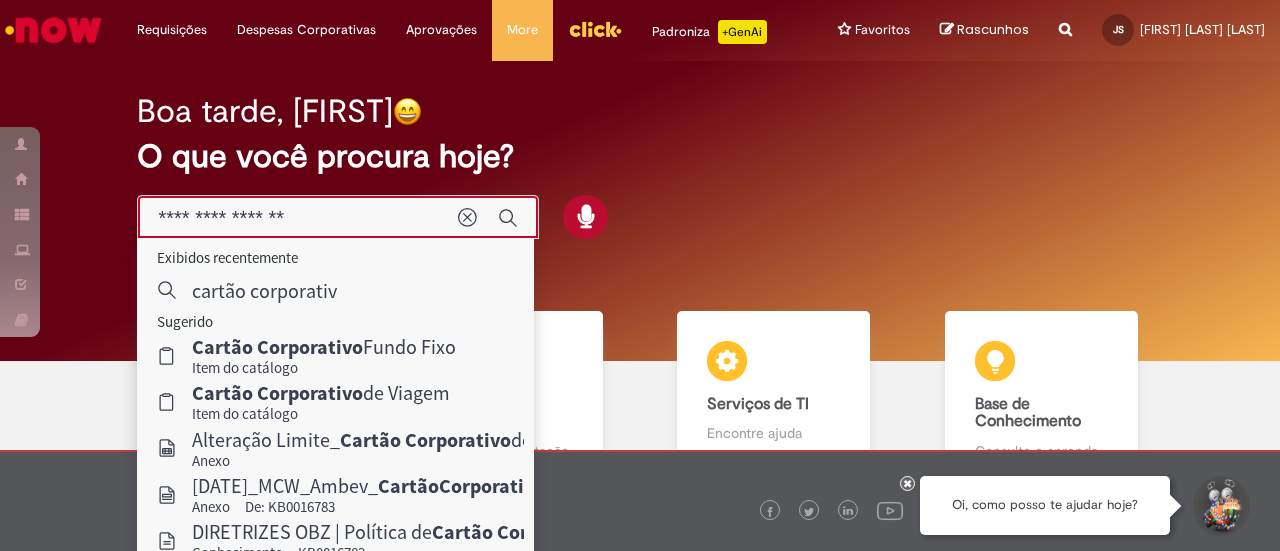 type on "**********" 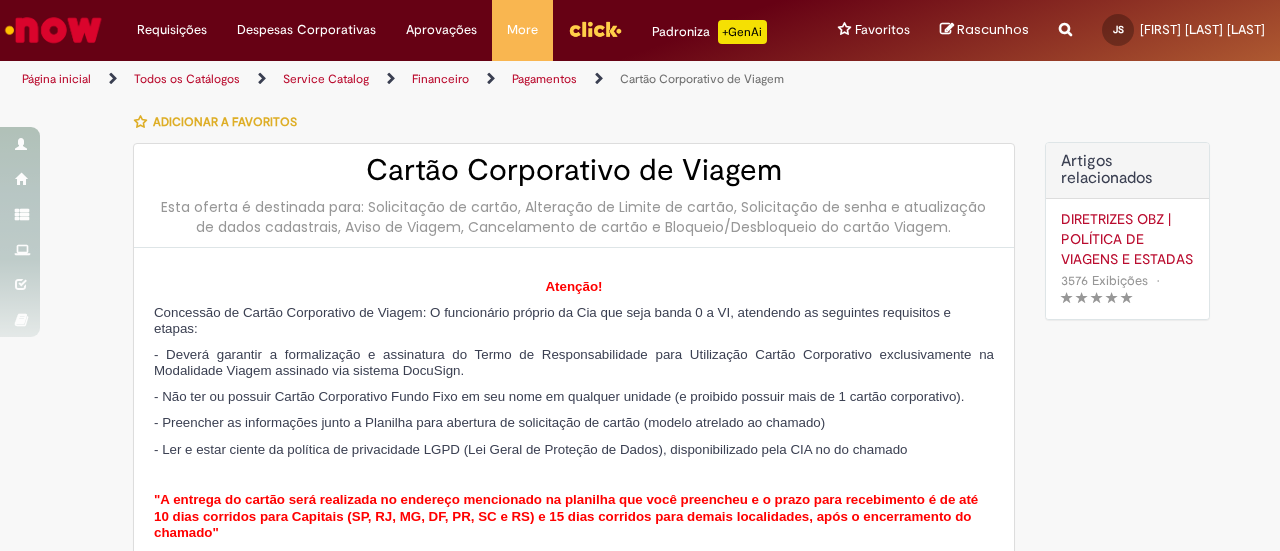 type on "*********" 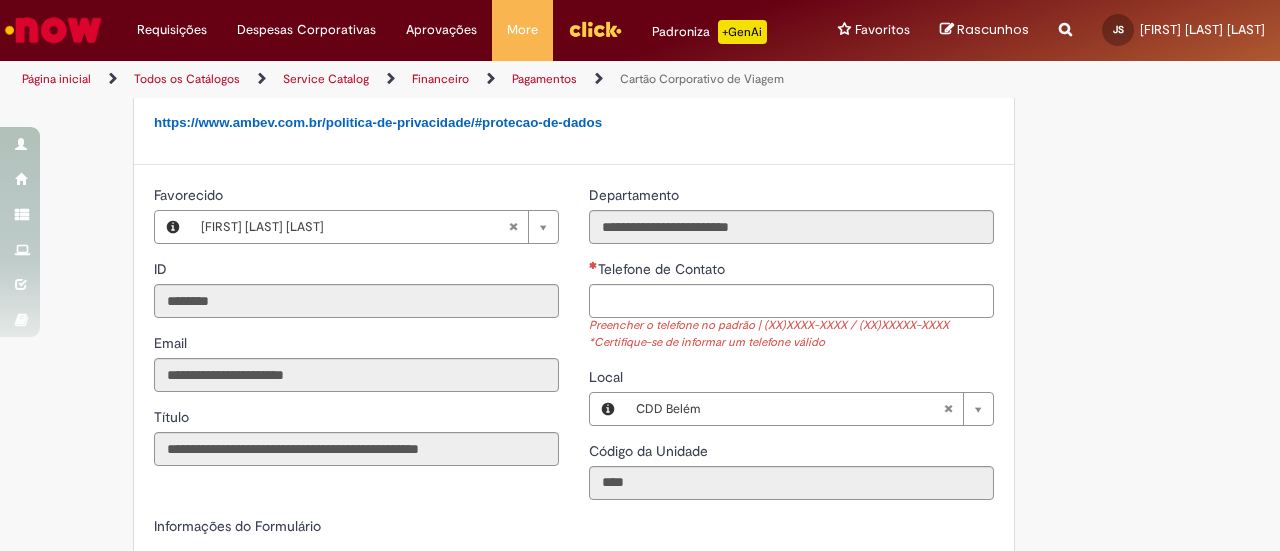 scroll, scrollTop: 500, scrollLeft: 0, axis: vertical 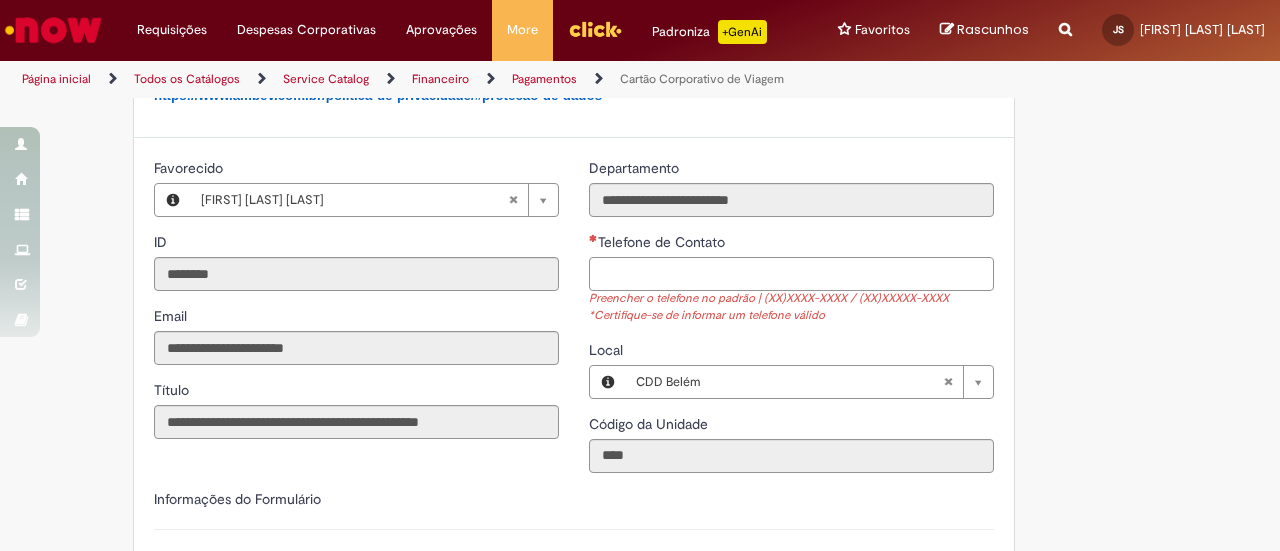 click on "Telefone de Contato" at bounding box center [791, 274] 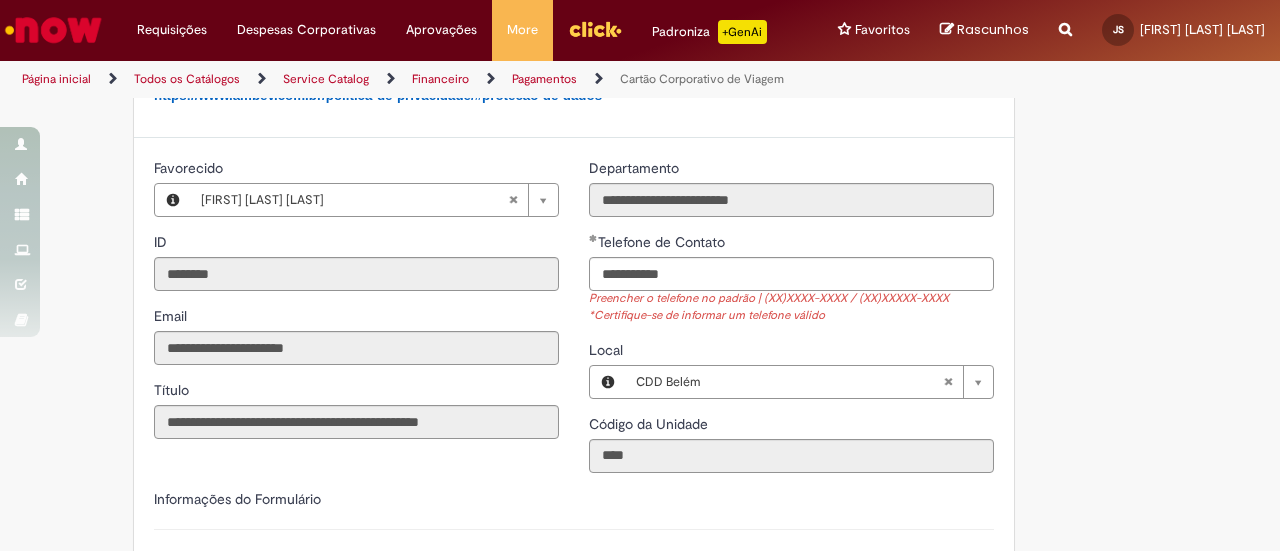 type on "**********" 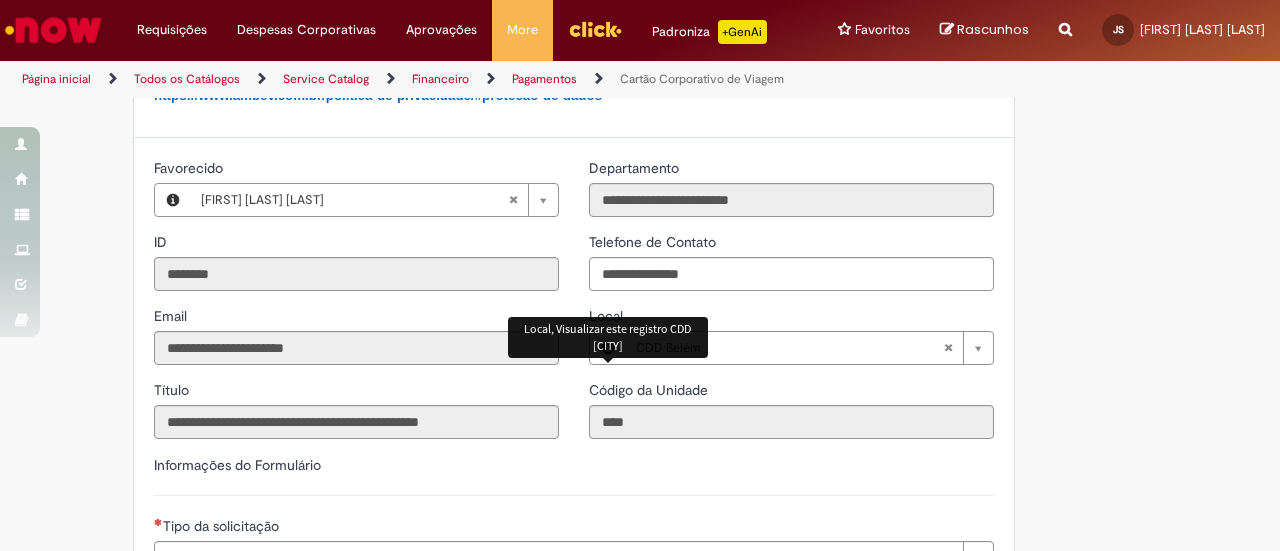 type 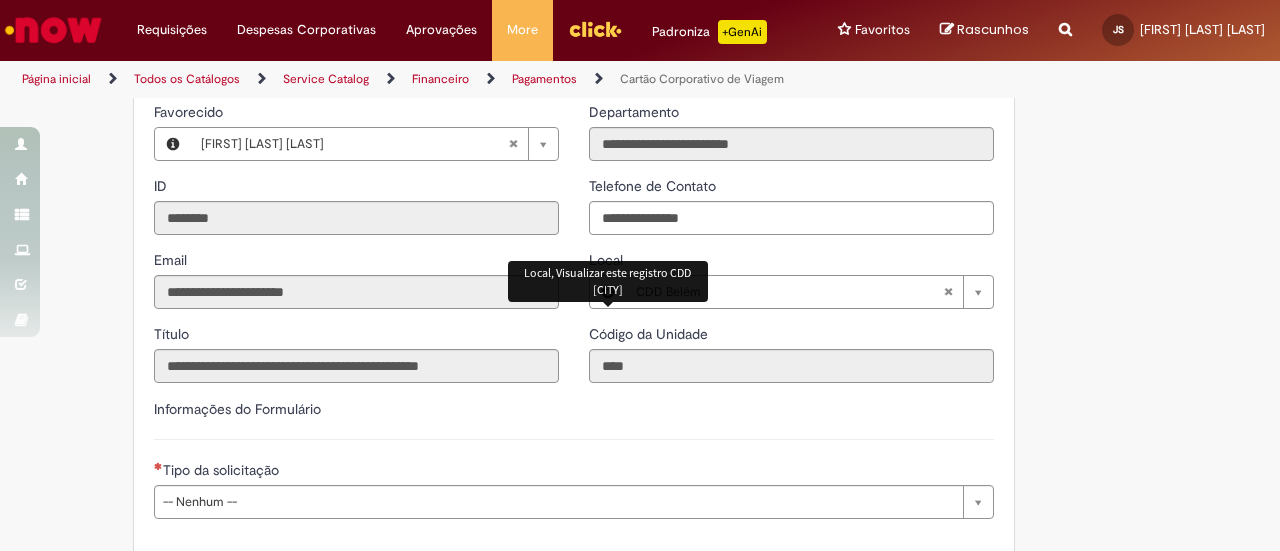 scroll, scrollTop: 600, scrollLeft: 0, axis: vertical 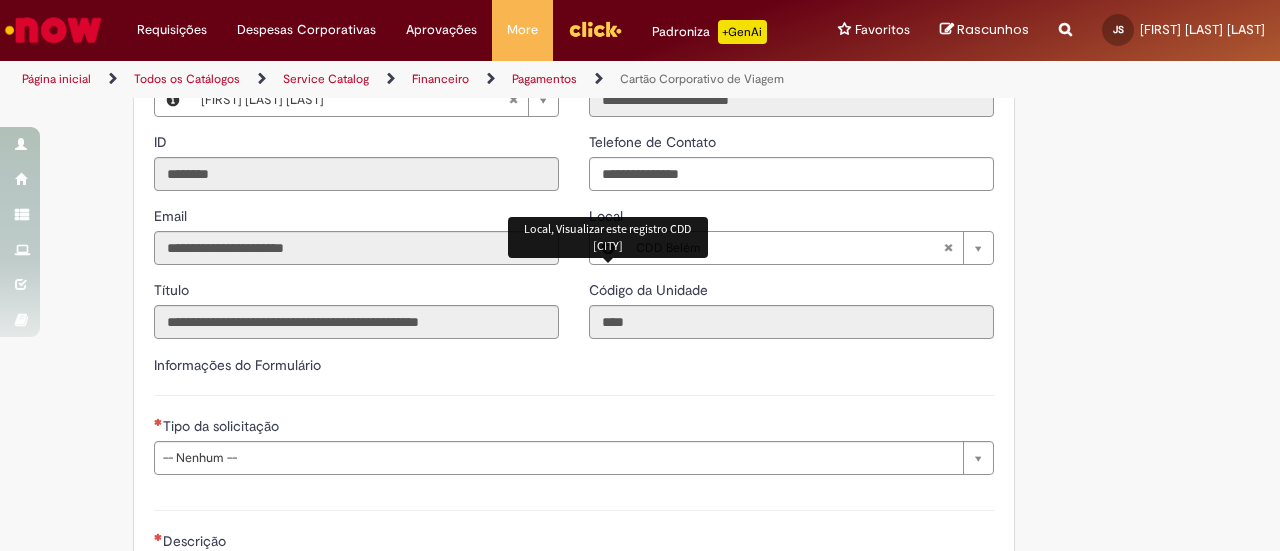 click on "Informações do Formulário" at bounding box center (574, 375) 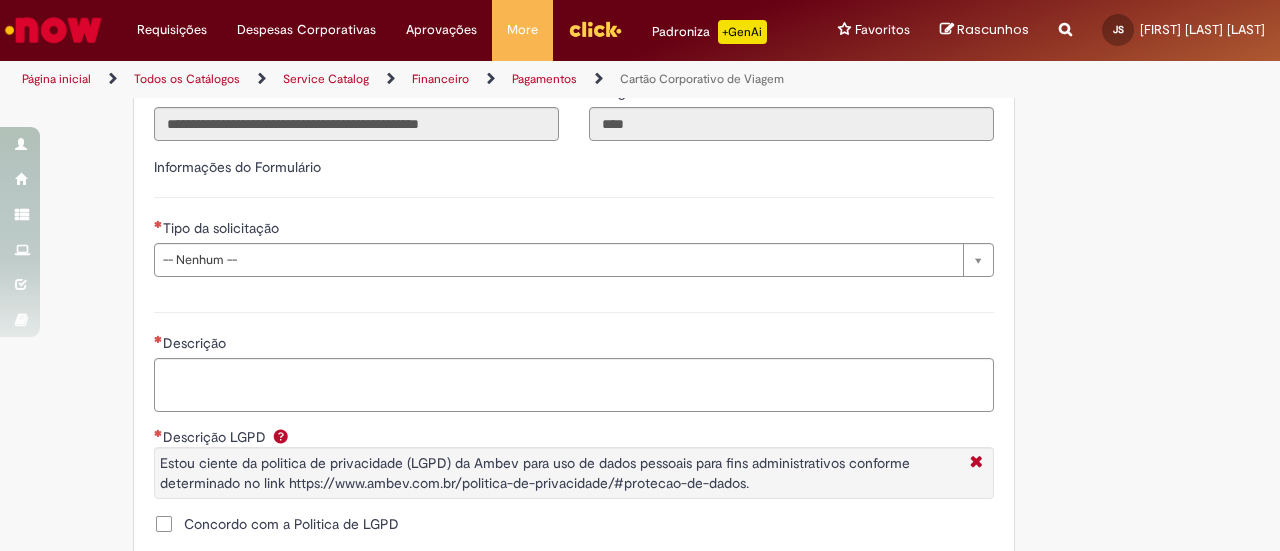 scroll, scrollTop: 800, scrollLeft: 0, axis: vertical 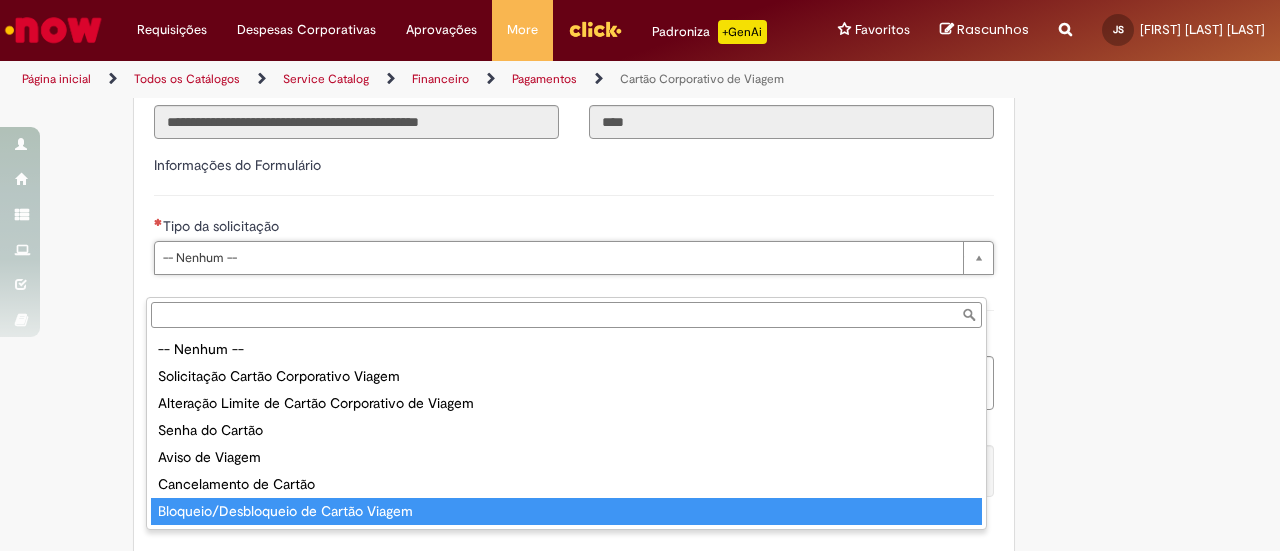 type on "**********" 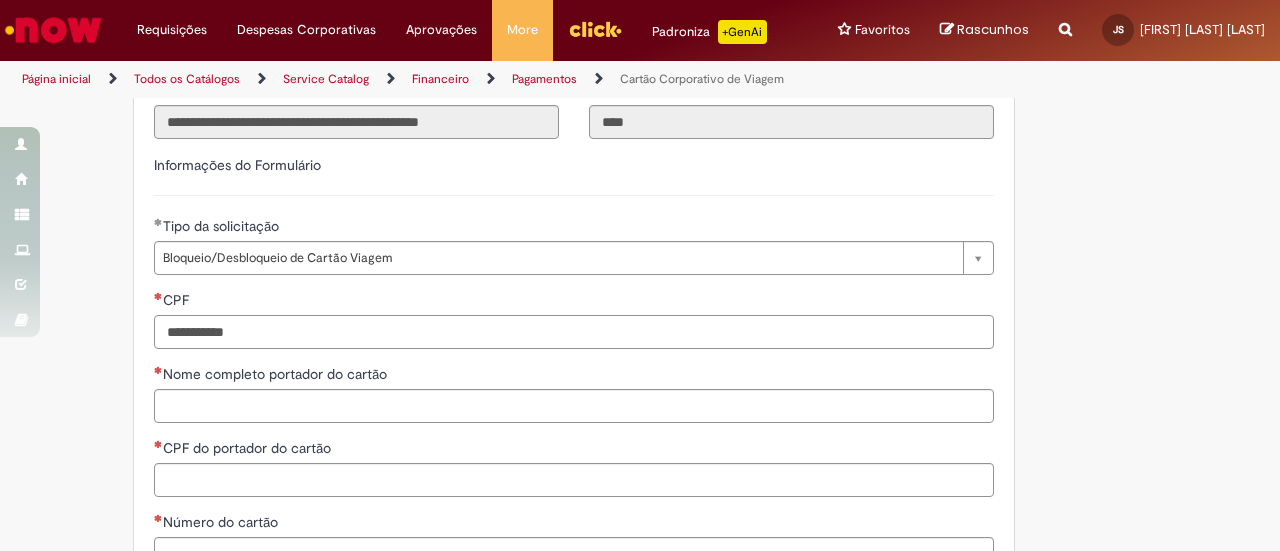 drag, startPoint x: 321, startPoint y: 353, endPoint x: 119, endPoint y: 361, distance: 202.15836 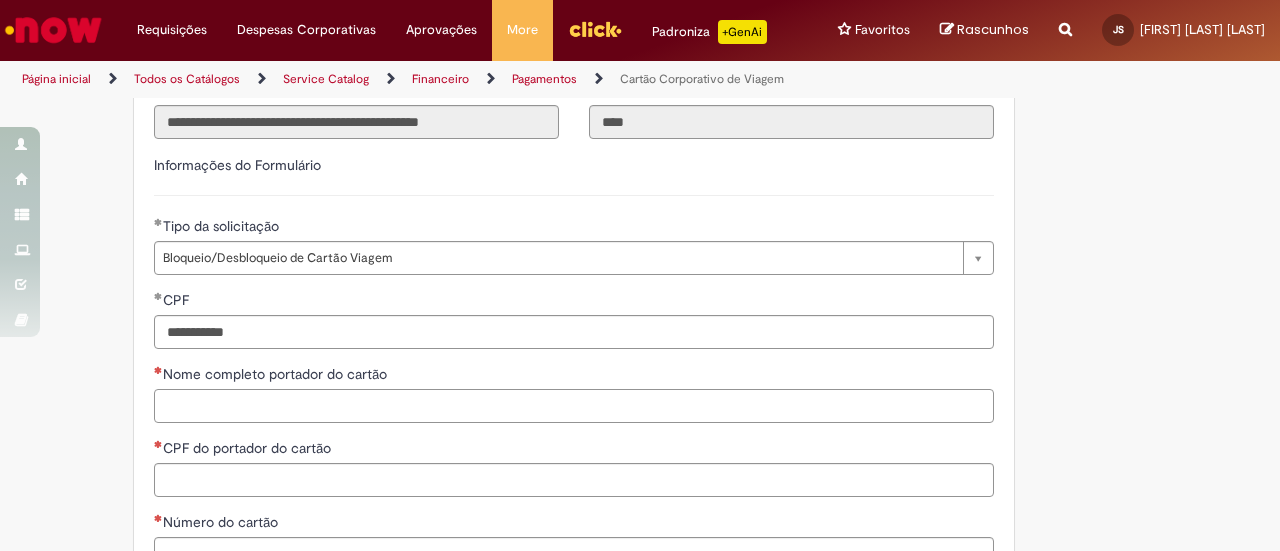 type on "**********" 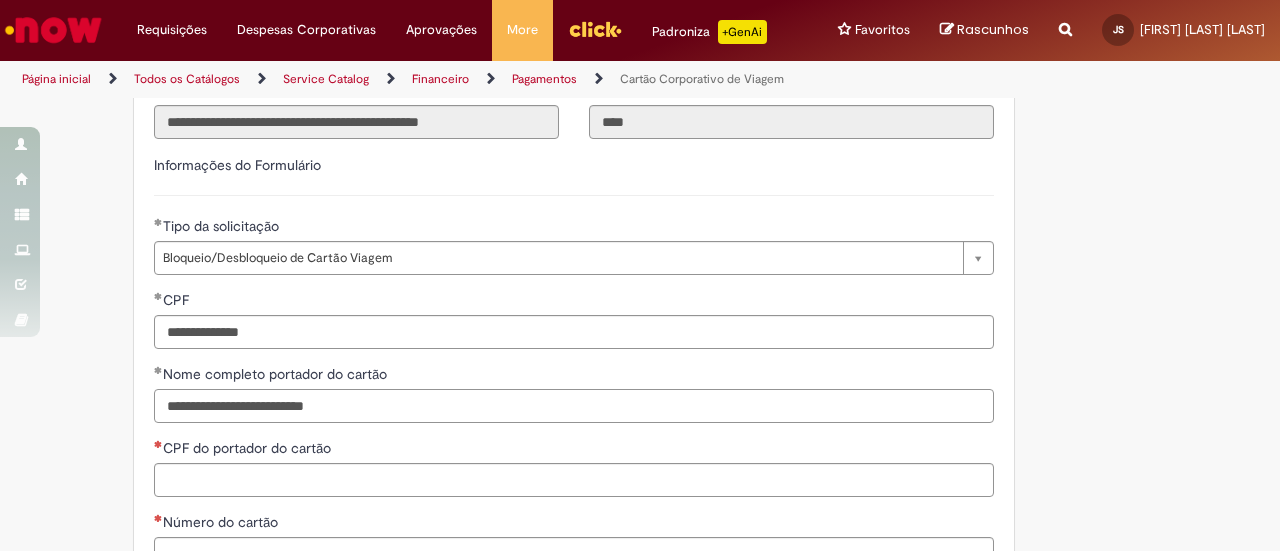 type on "**********" 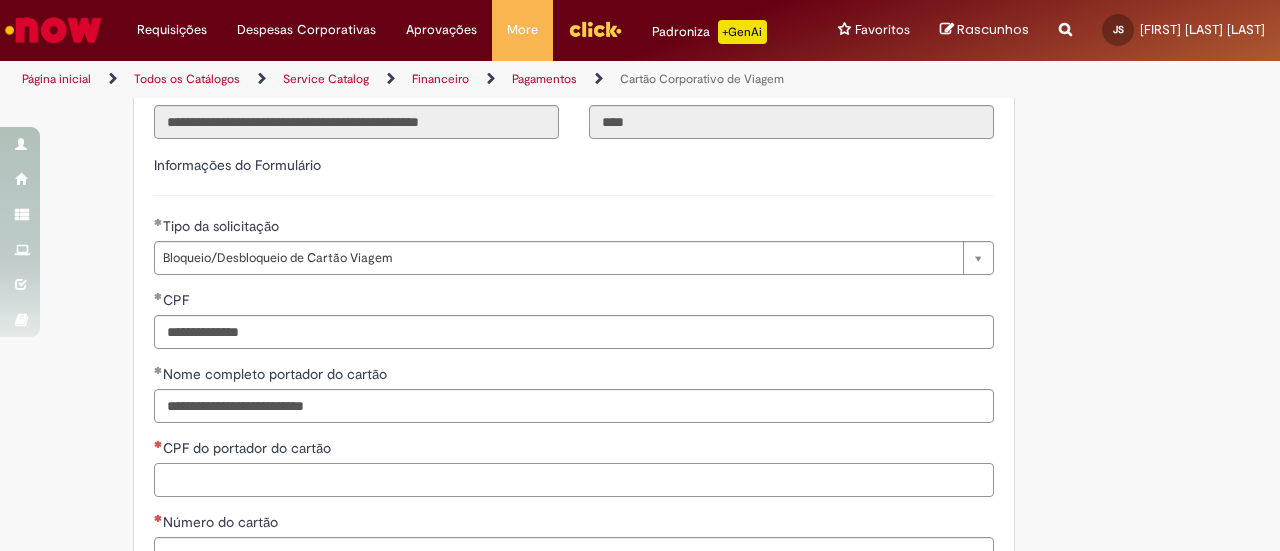 click on "CPF do portador do cartão" at bounding box center (574, 480) 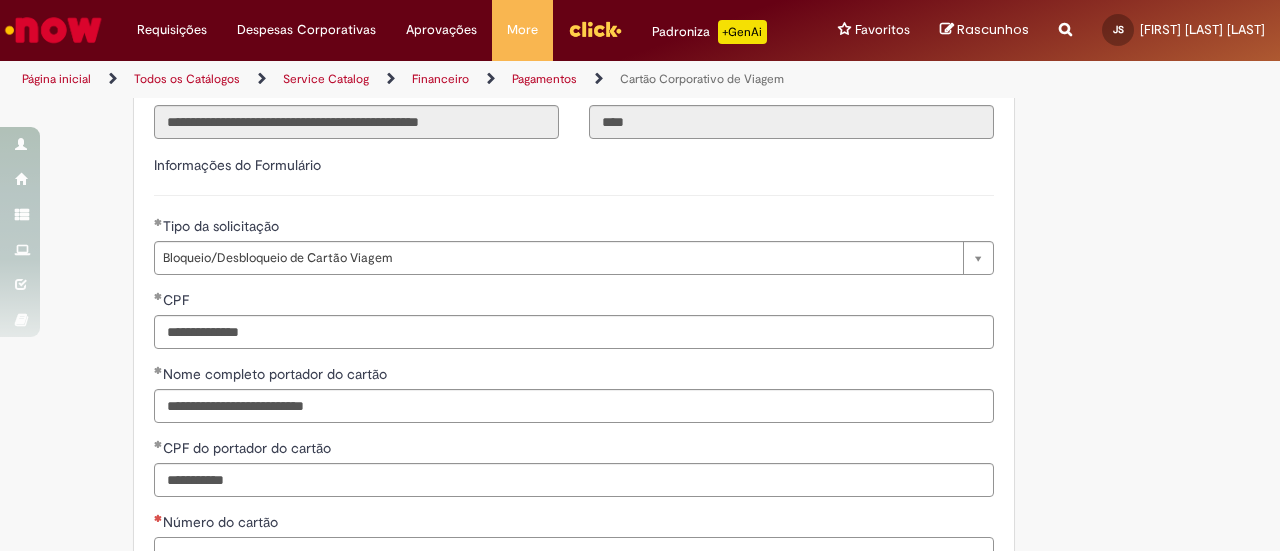type on "**********" 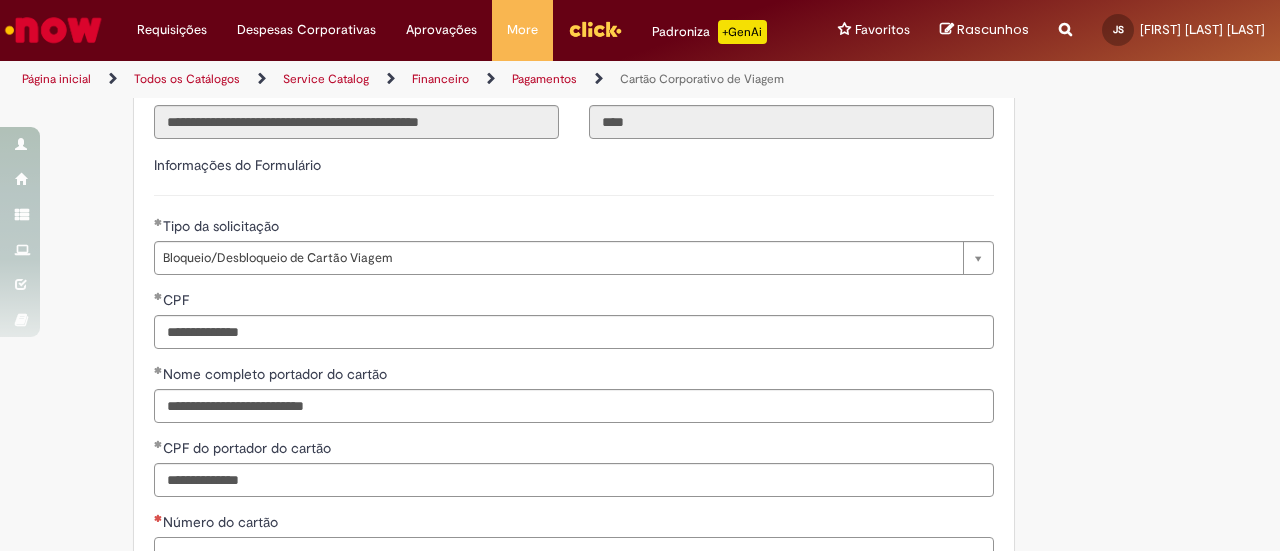 scroll, scrollTop: 1055, scrollLeft: 0, axis: vertical 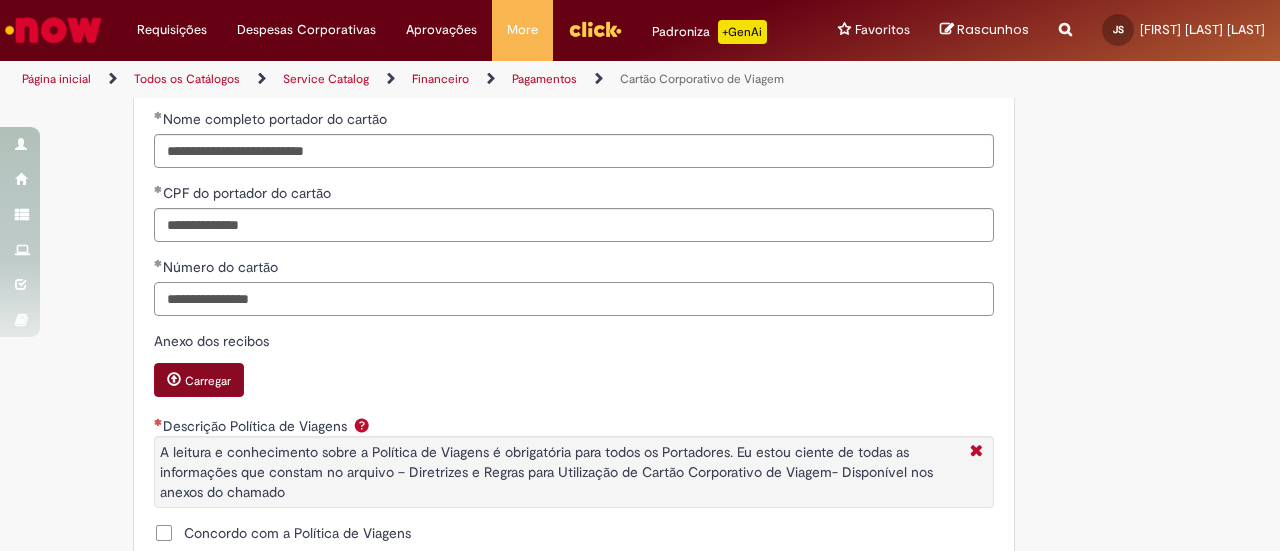 type on "**********" 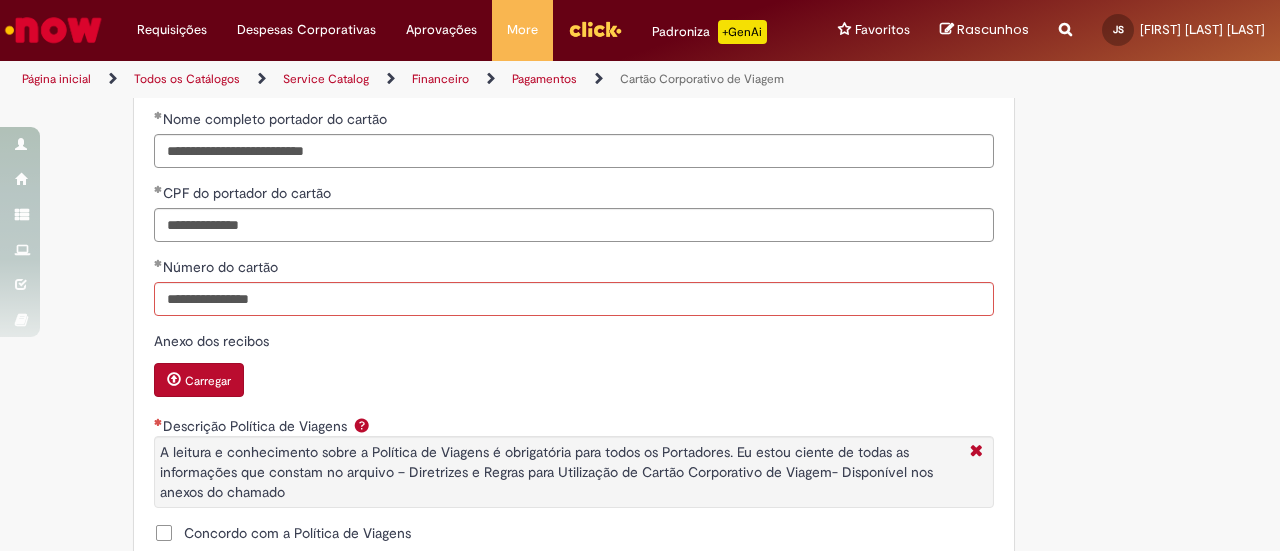 click on "Carregar" at bounding box center [208, 381] 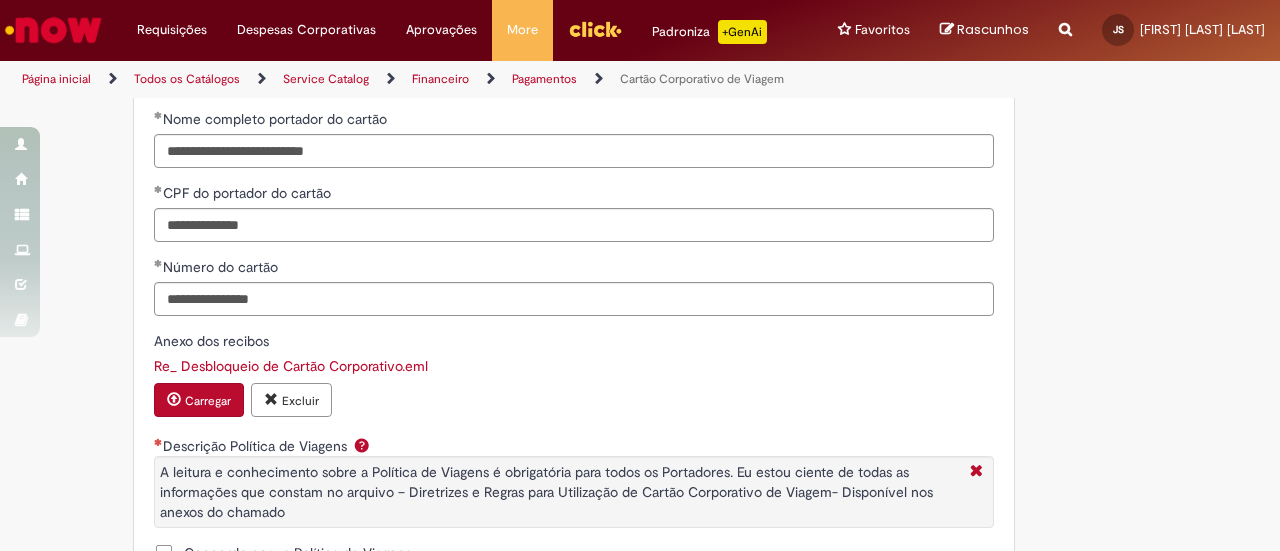 click on "Carregar" at bounding box center [208, 401] 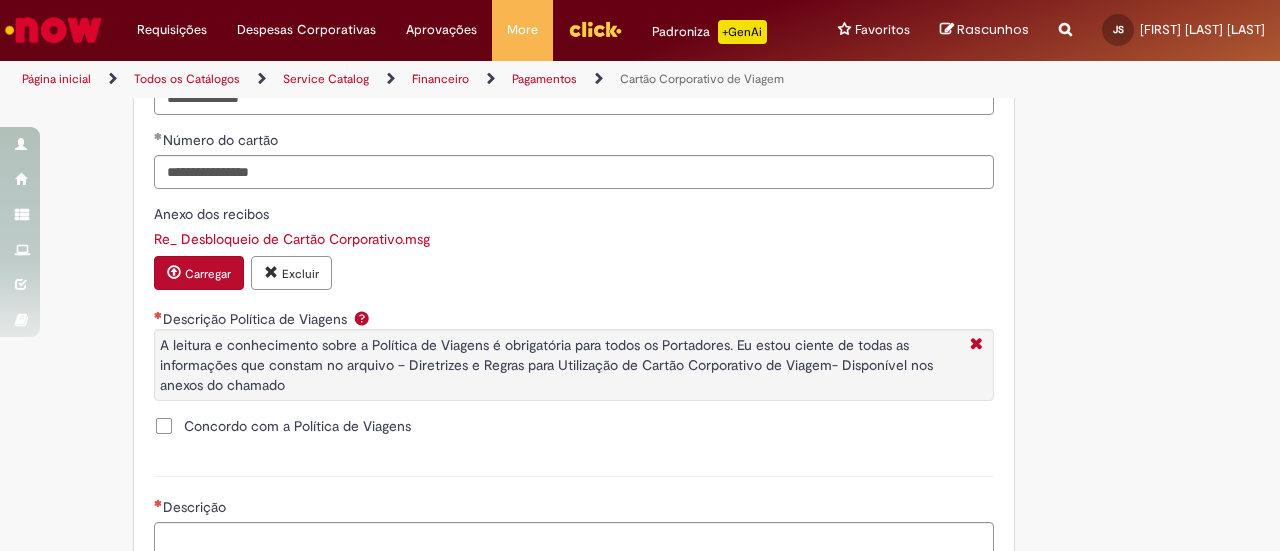 scroll, scrollTop: 1155, scrollLeft: 0, axis: vertical 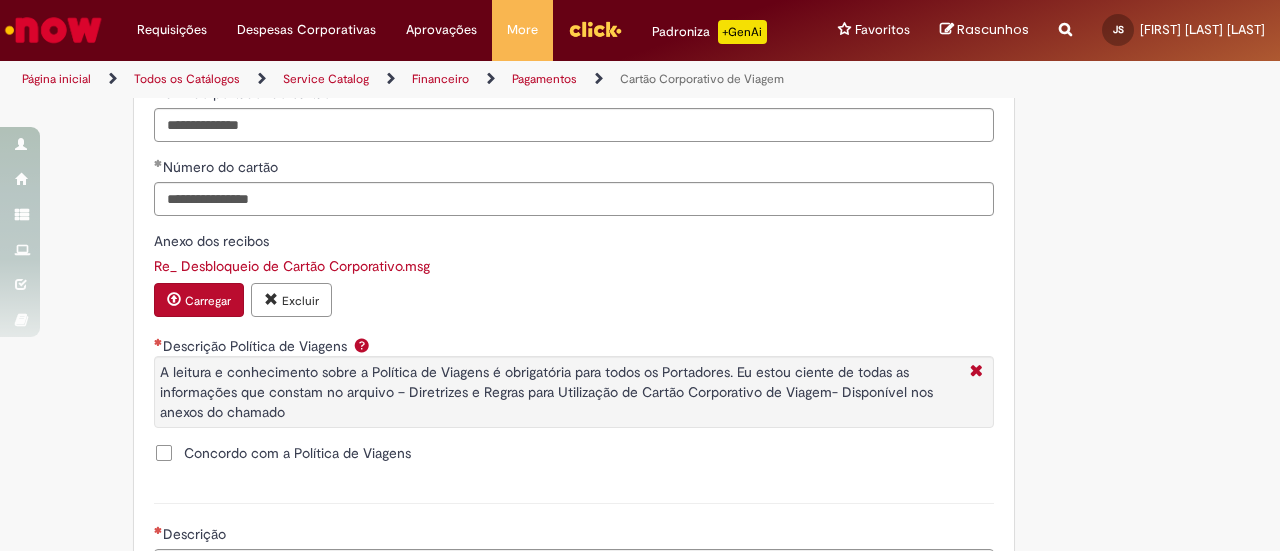 click on "Re_ Desbloqueio de Cartão Corporativo.msg" at bounding box center [292, 266] 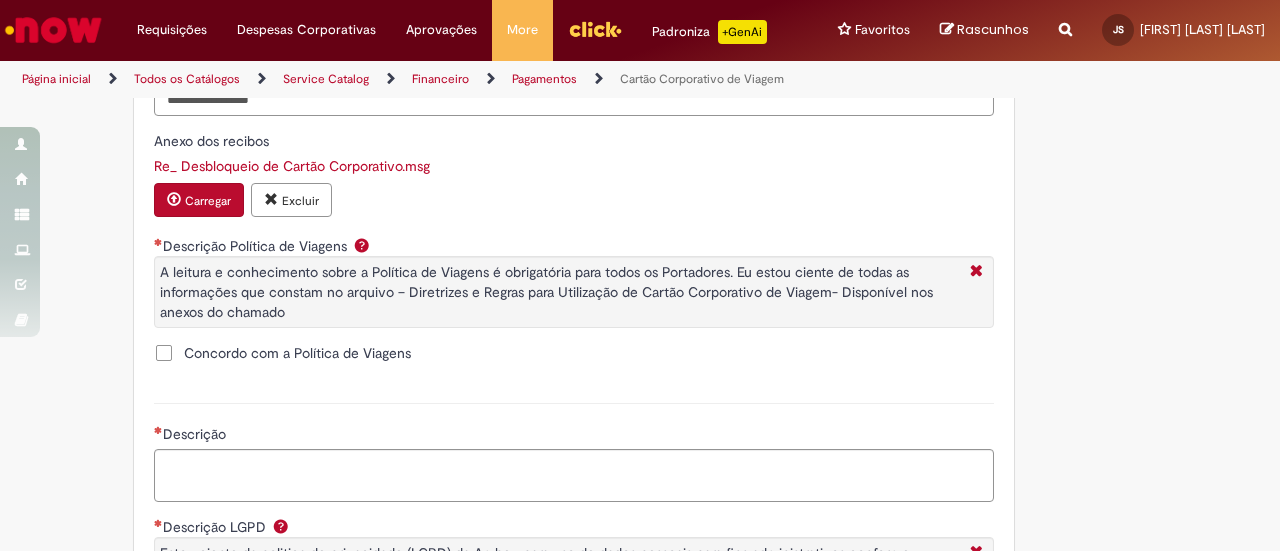 click on "Concordo com a Política de Viagens" at bounding box center (297, 353) 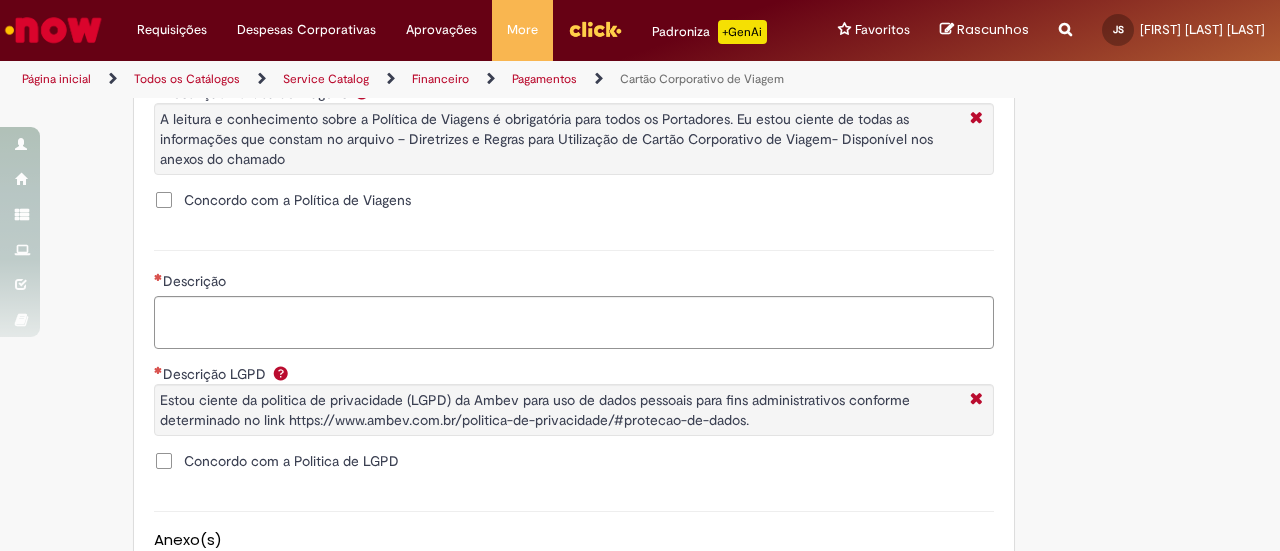 scroll, scrollTop: 1455, scrollLeft: 0, axis: vertical 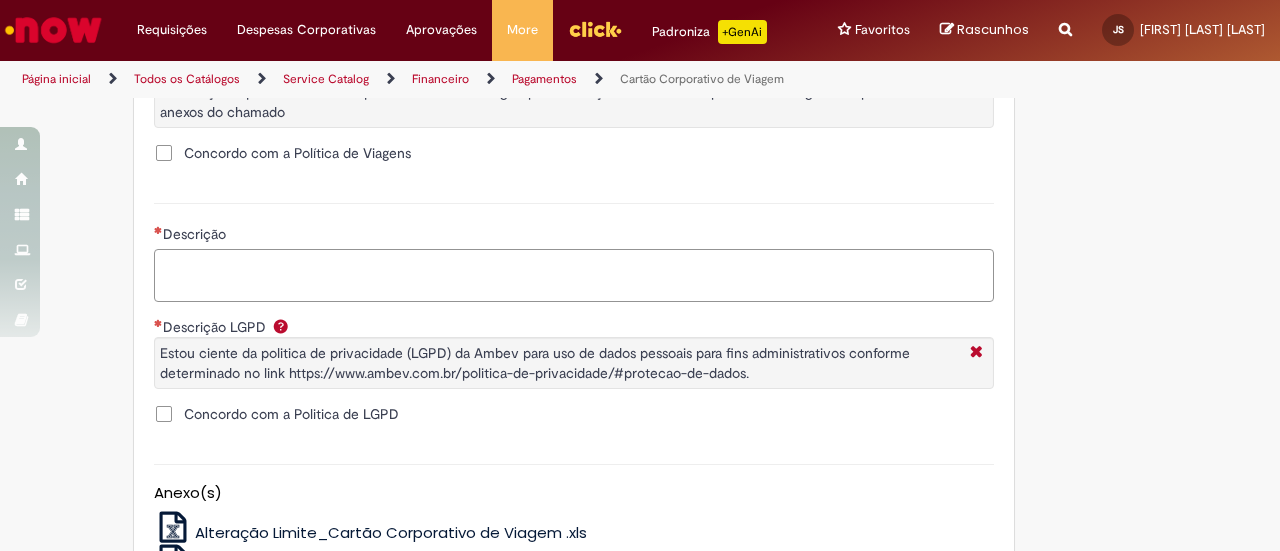 click on "Descrição" at bounding box center [574, 275] 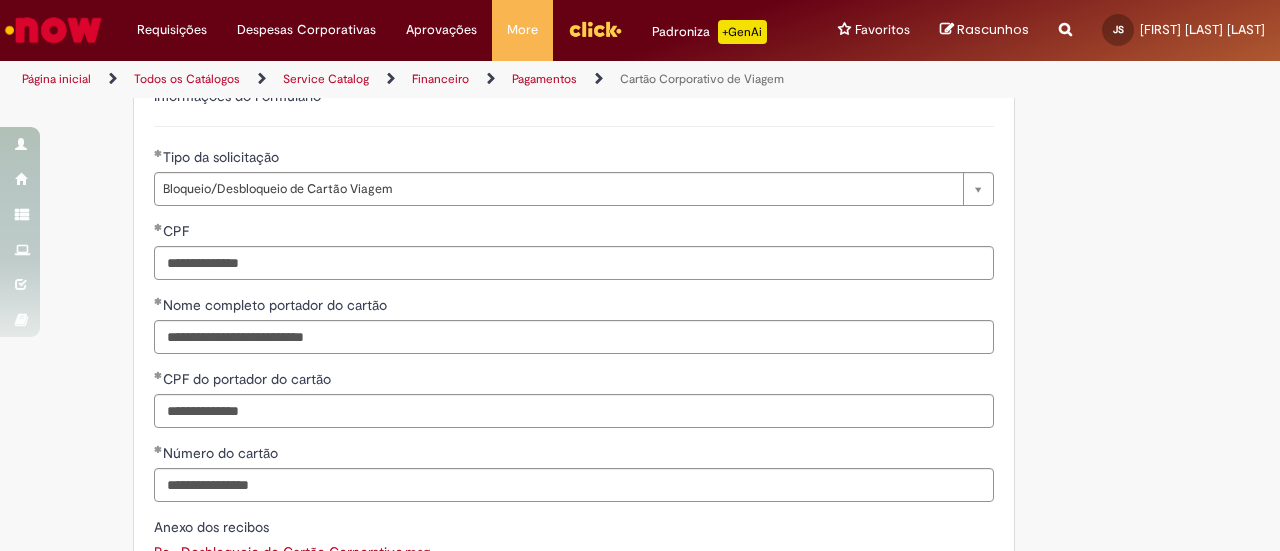 scroll, scrollTop: 855, scrollLeft: 0, axis: vertical 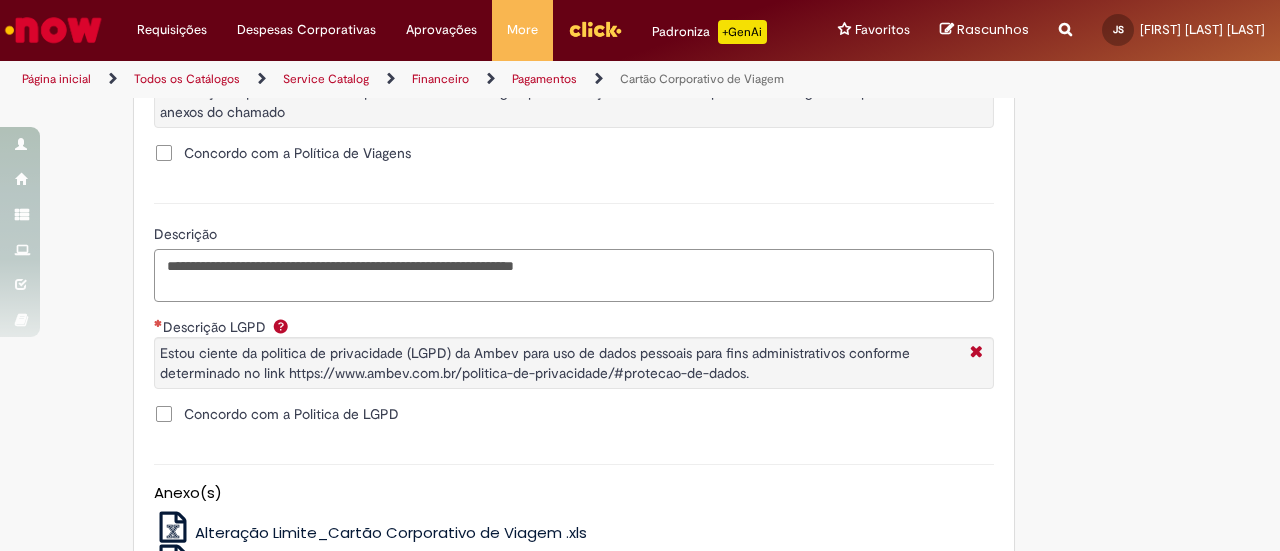 drag, startPoint x: 629, startPoint y: 289, endPoint x: 386, endPoint y: 302, distance: 243.34749 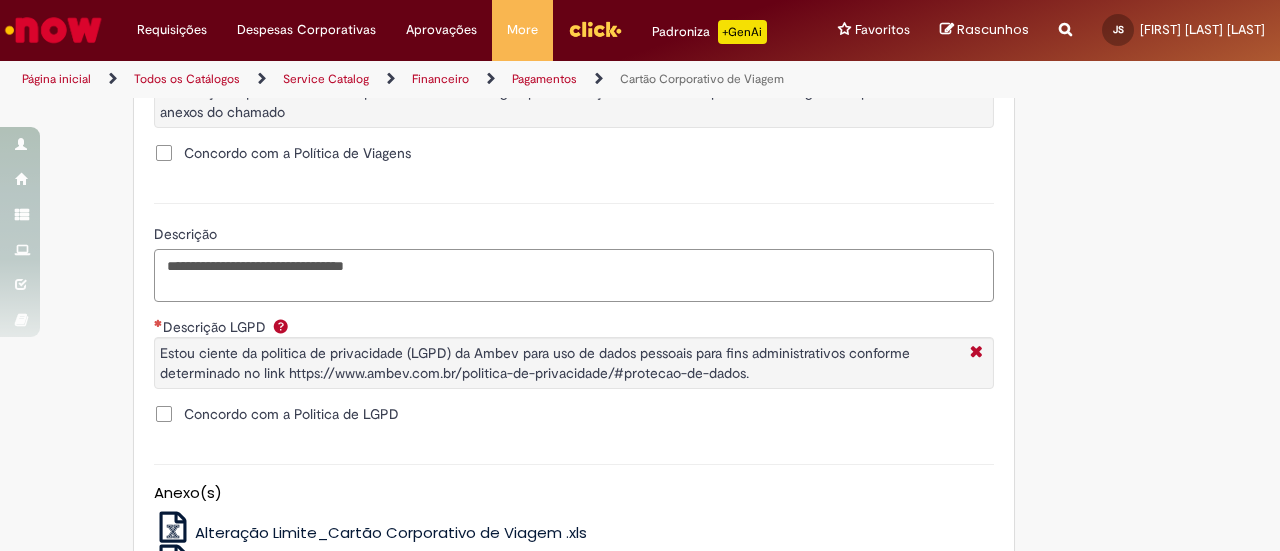 scroll, scrollTop: 1555, scrollLeft: 0, axis: vertical 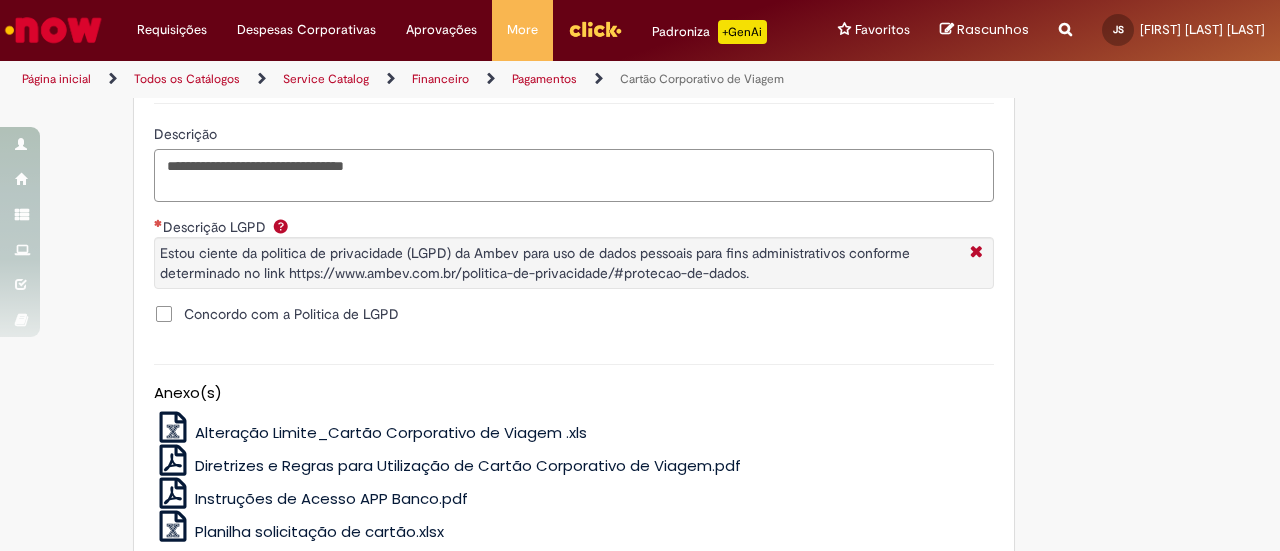 type on "**********" 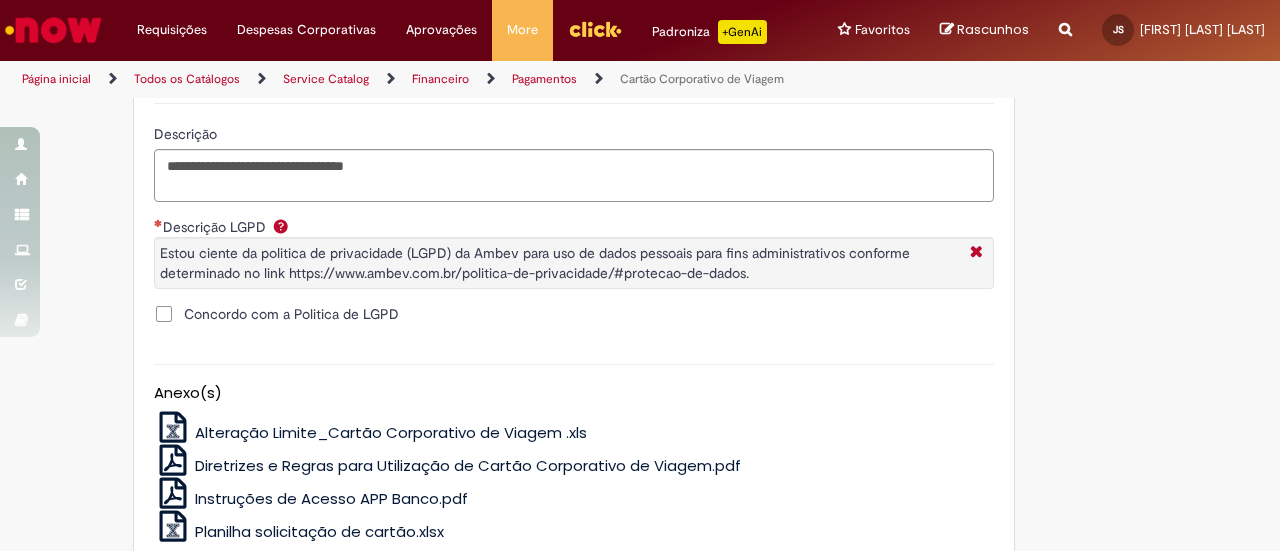click on "Concordo com a Politica de LGPD" at bounding box center (276, 314) 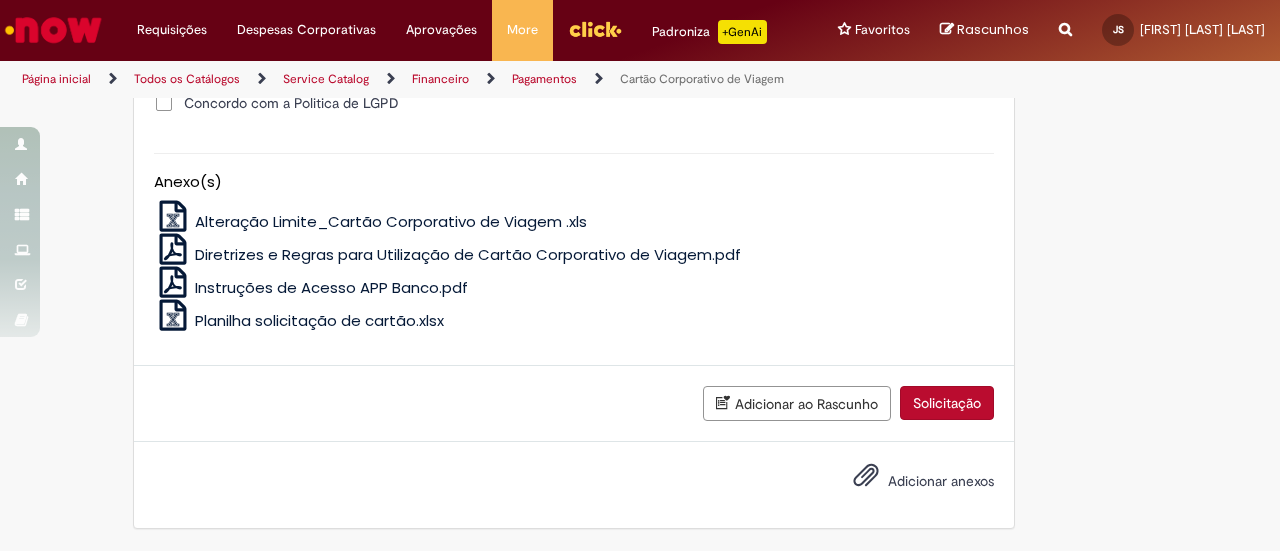 scroll, scrollTop: 1786, scrollLeft: 0, axis: vertical 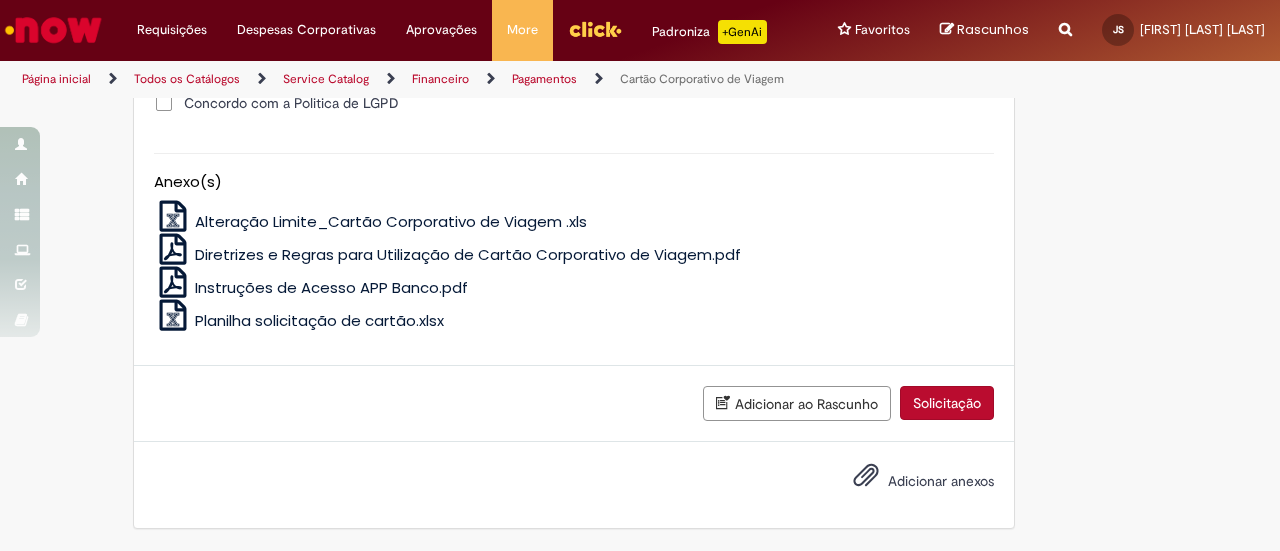 click on "Solicitação" at bounding box center [947, 403] 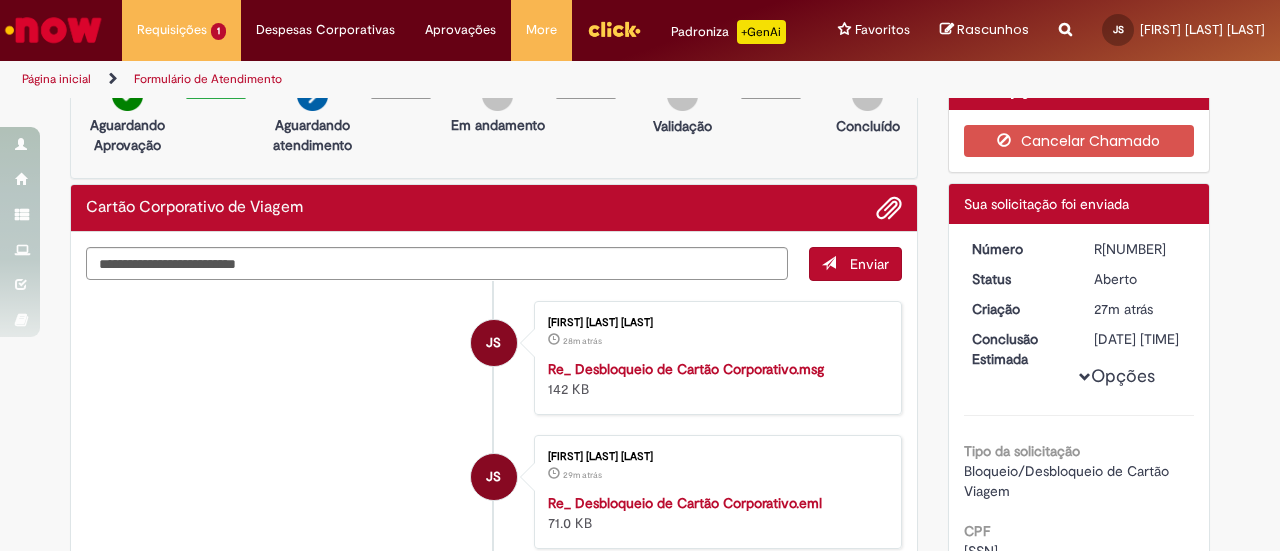 scroll, scrollTop: 0, scrollLeft: 0, axis: both 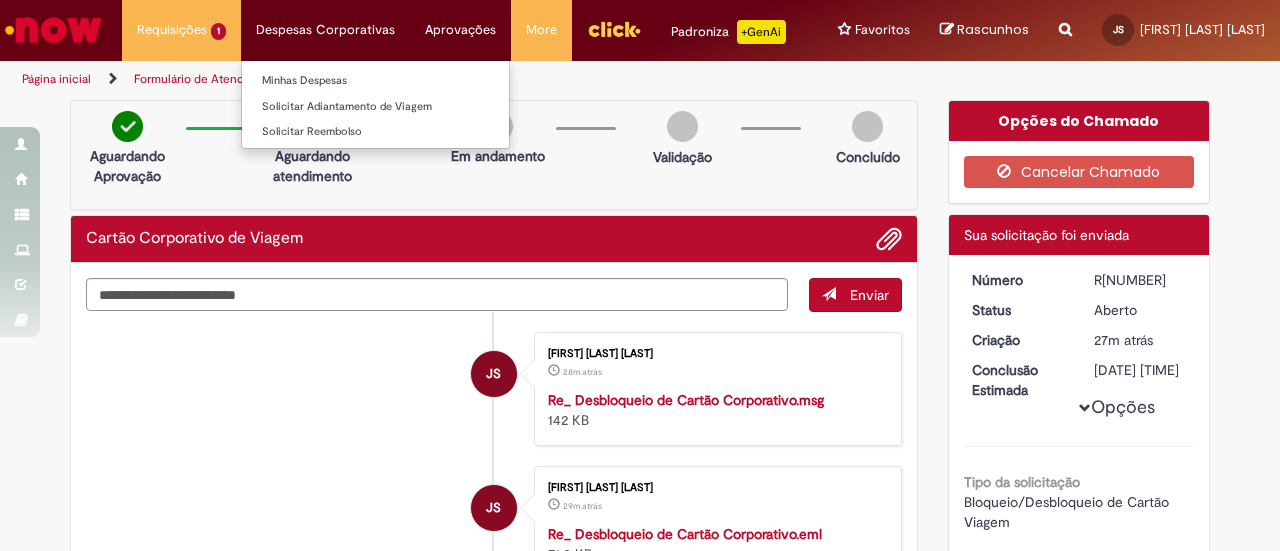 click on "Despesas Corporativas
Minhas Despesas
Solicitar Adiantamento de Viagem
Solicitar Reembolso" at bounding box center (181, 30) 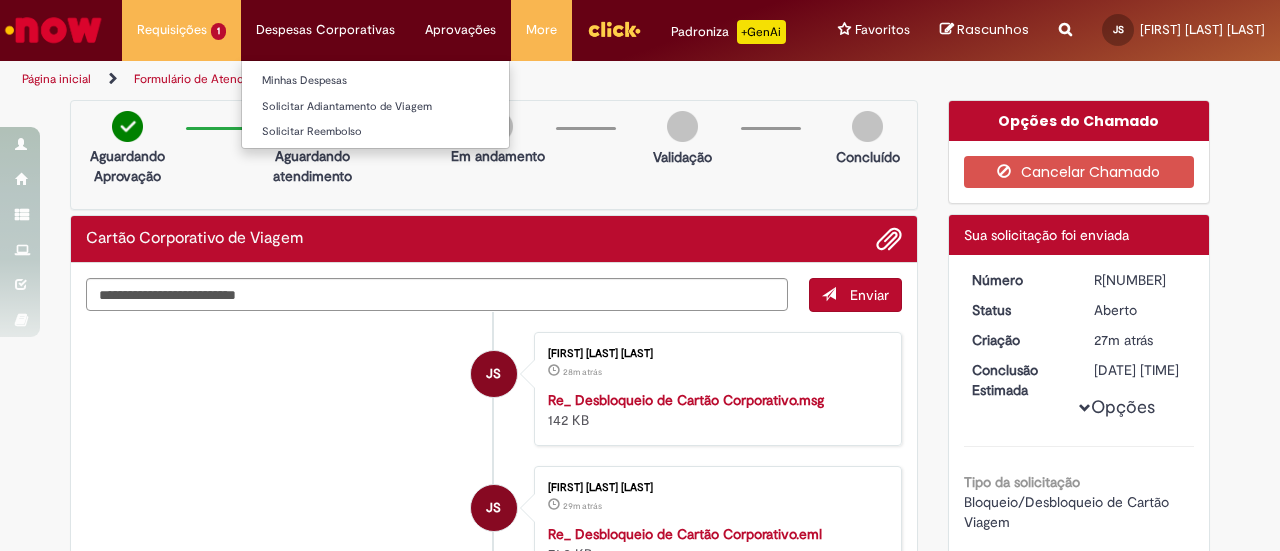 click on "Despesas Corporativas
Minhas Despesas
Solicitar Adiantamento de Viagem
Solicitar Reembolso" at bounding box center [181, 30] 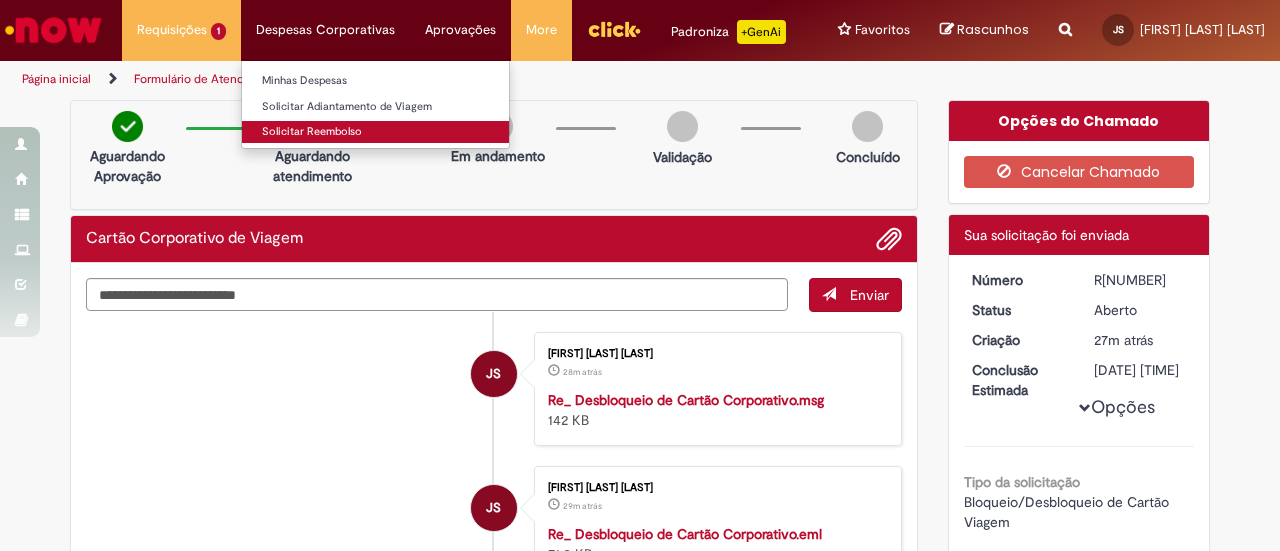click on "Solicitar Reembolso" at bounding box center (375, 132) 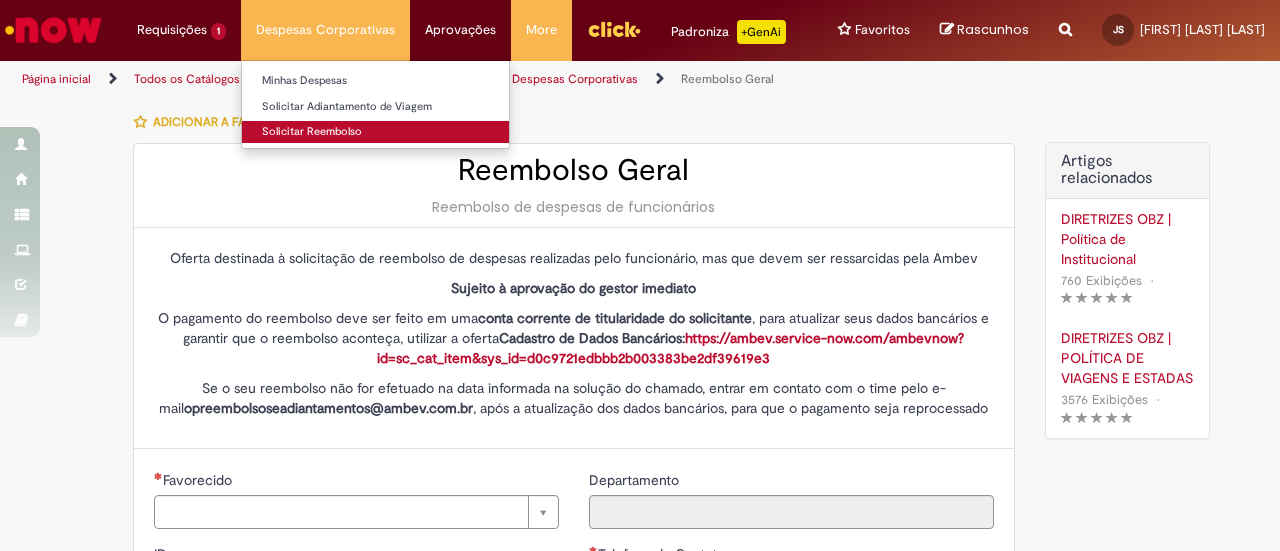 type on "********" 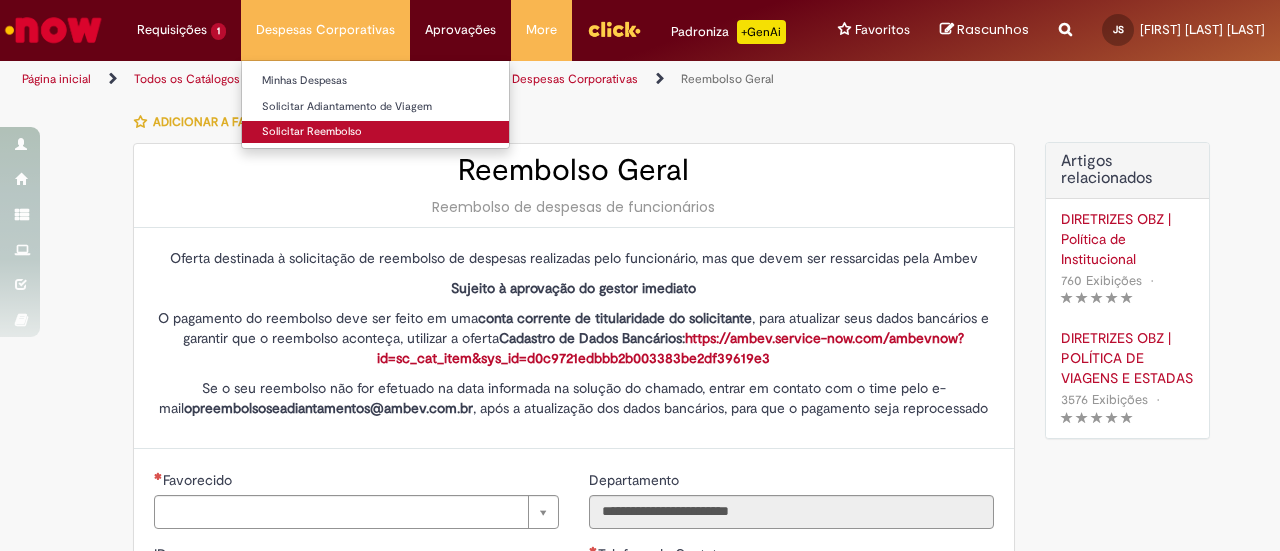 type on "**********" 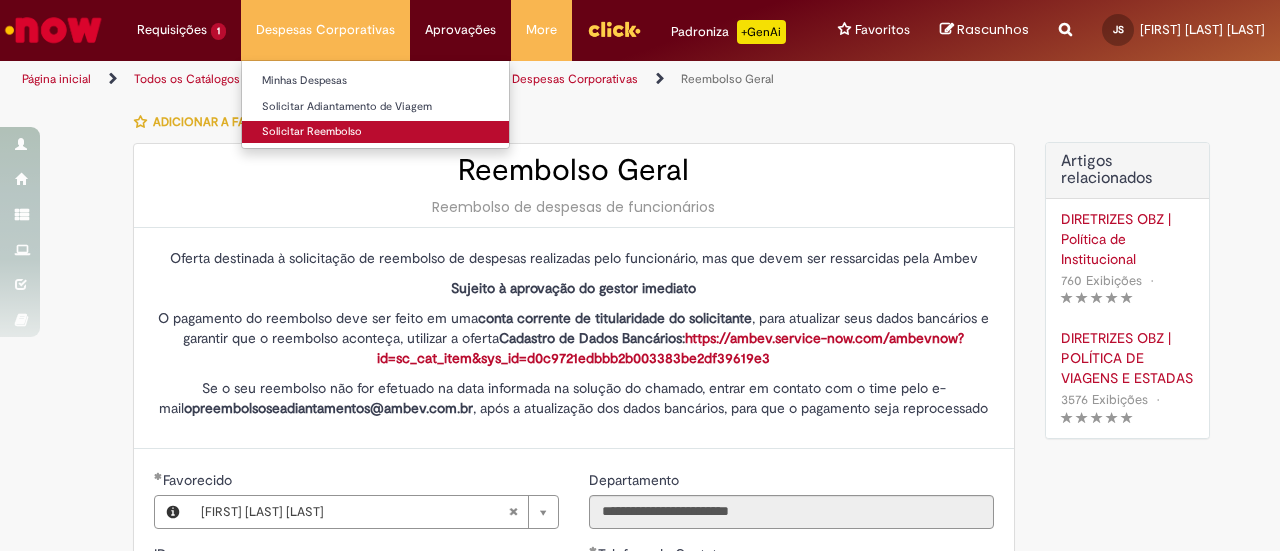 type 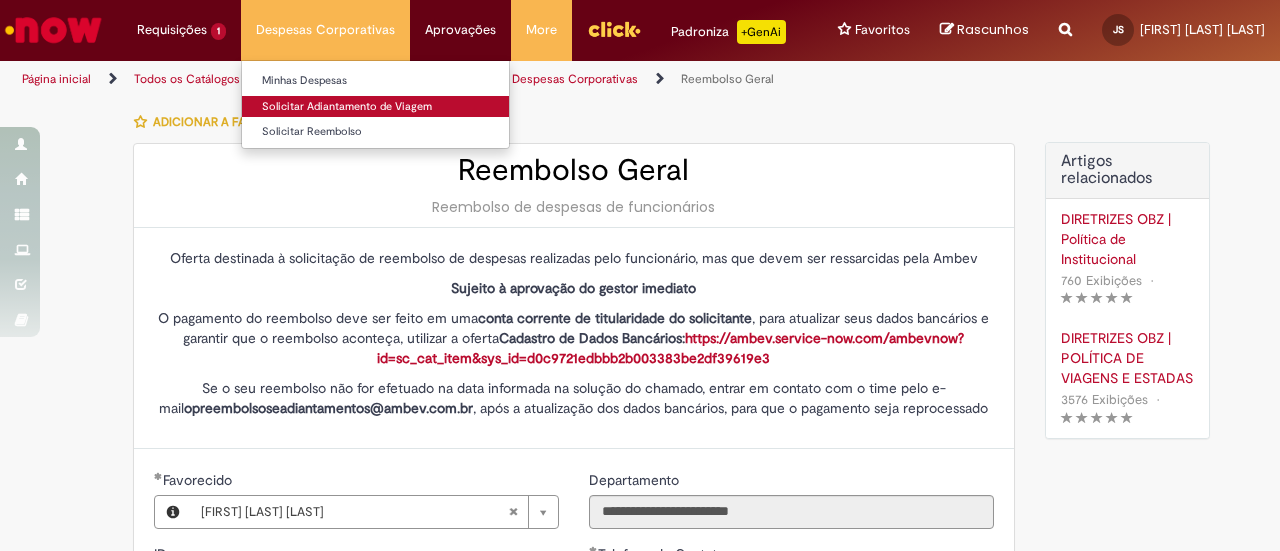 scroll, scrollTop: 259, scrollLeft: 0, axis: vertical 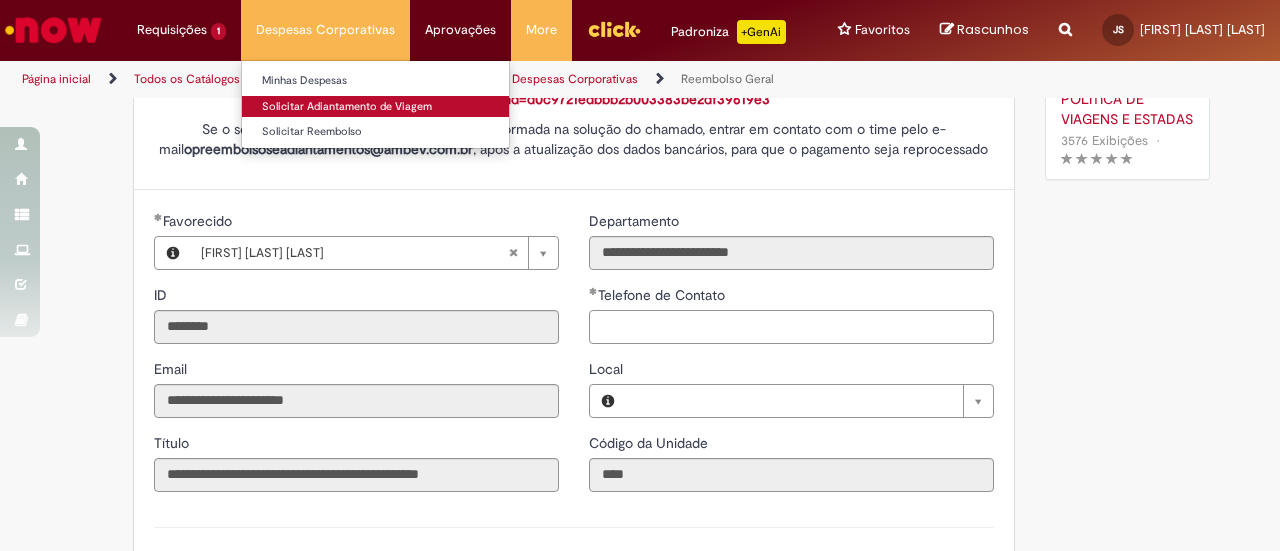 type on "**********" 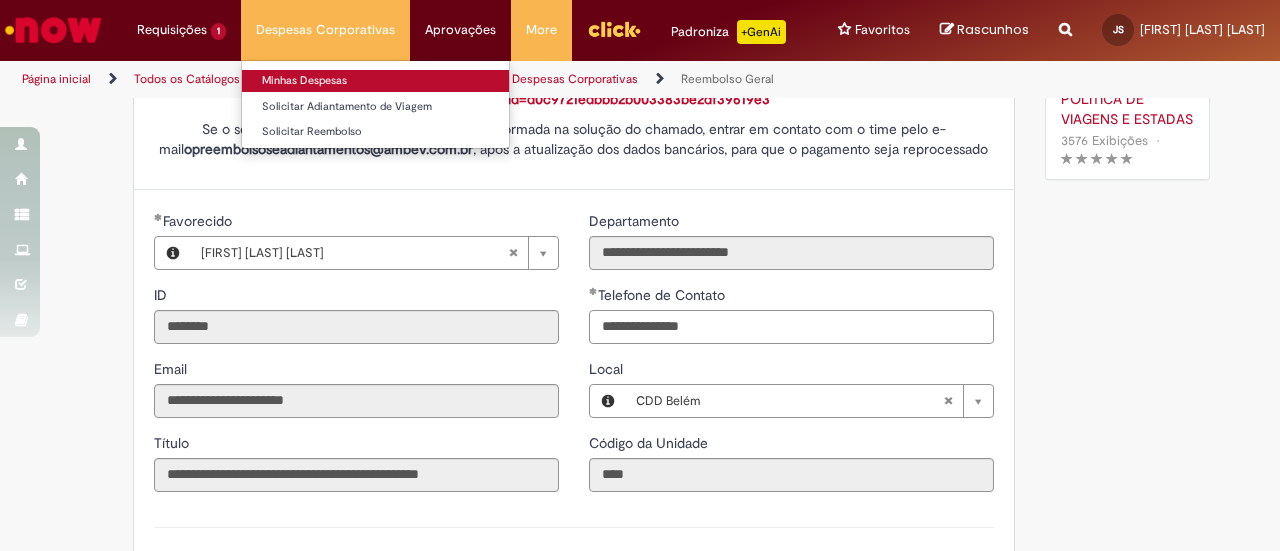 type 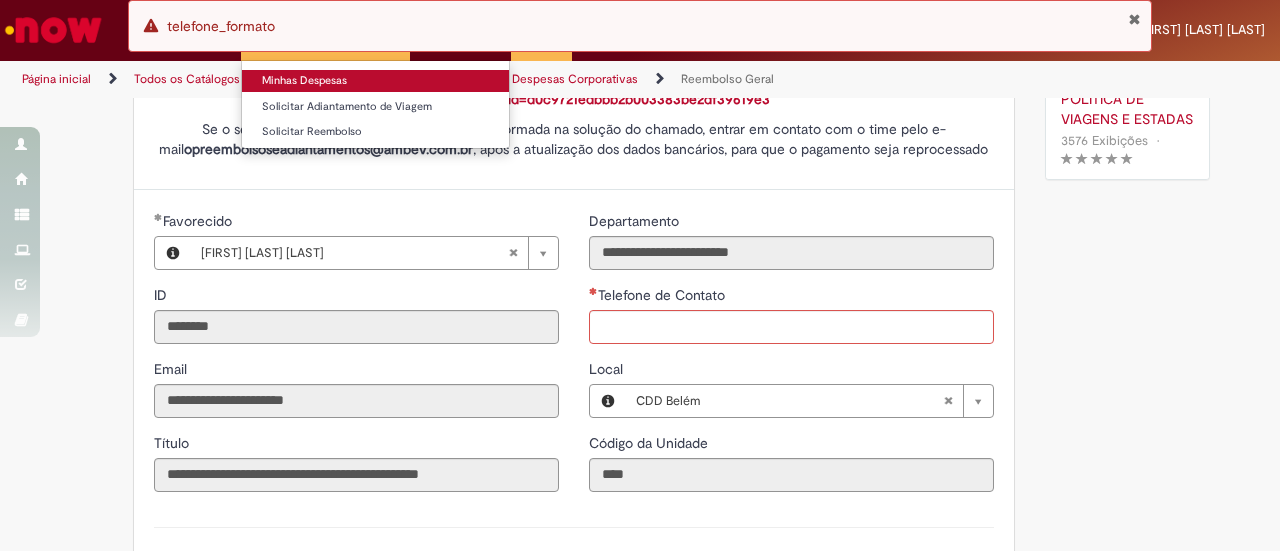 click on "Minhas Despesas" at bounding box center [375, 81] 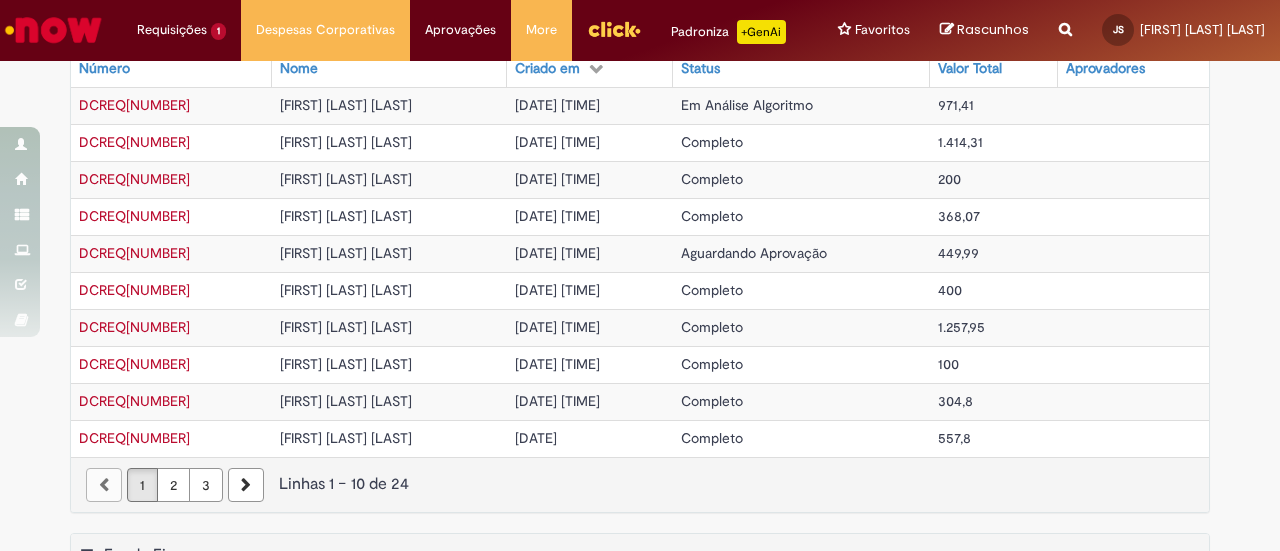 scroll, scrollTop: 0, scrollLeft: 0, axis: both 